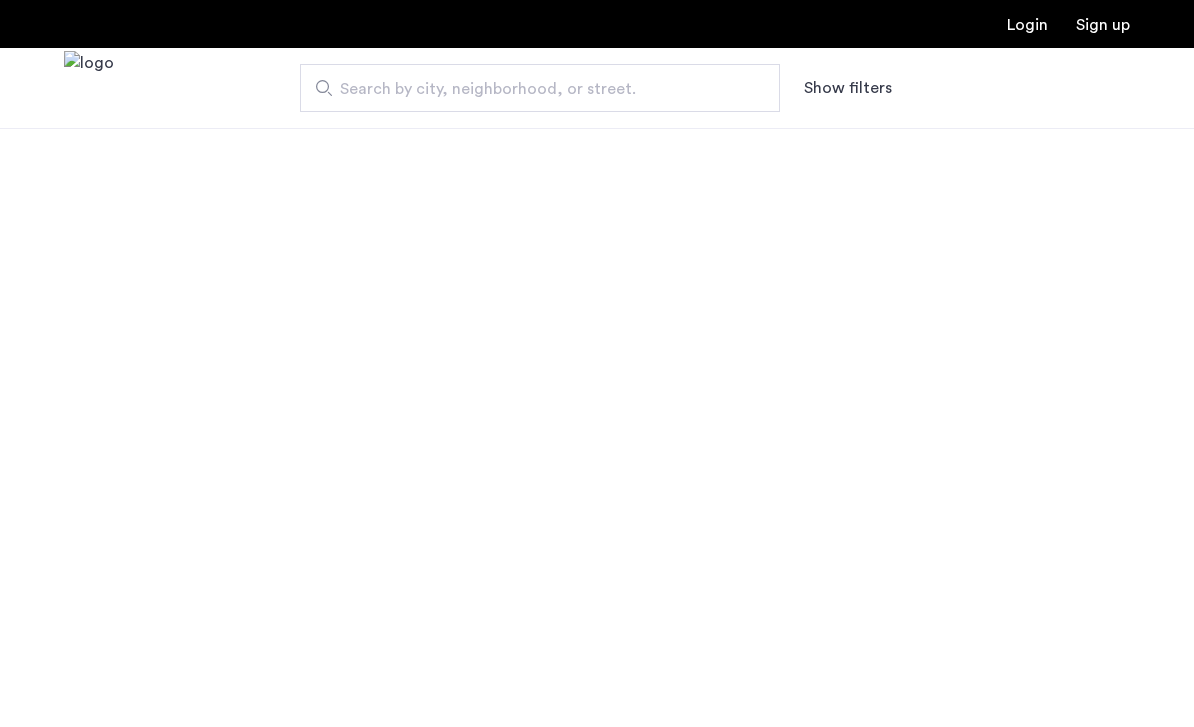 scroll, scrollTop: 0, scrollLeft: 0, axis: both 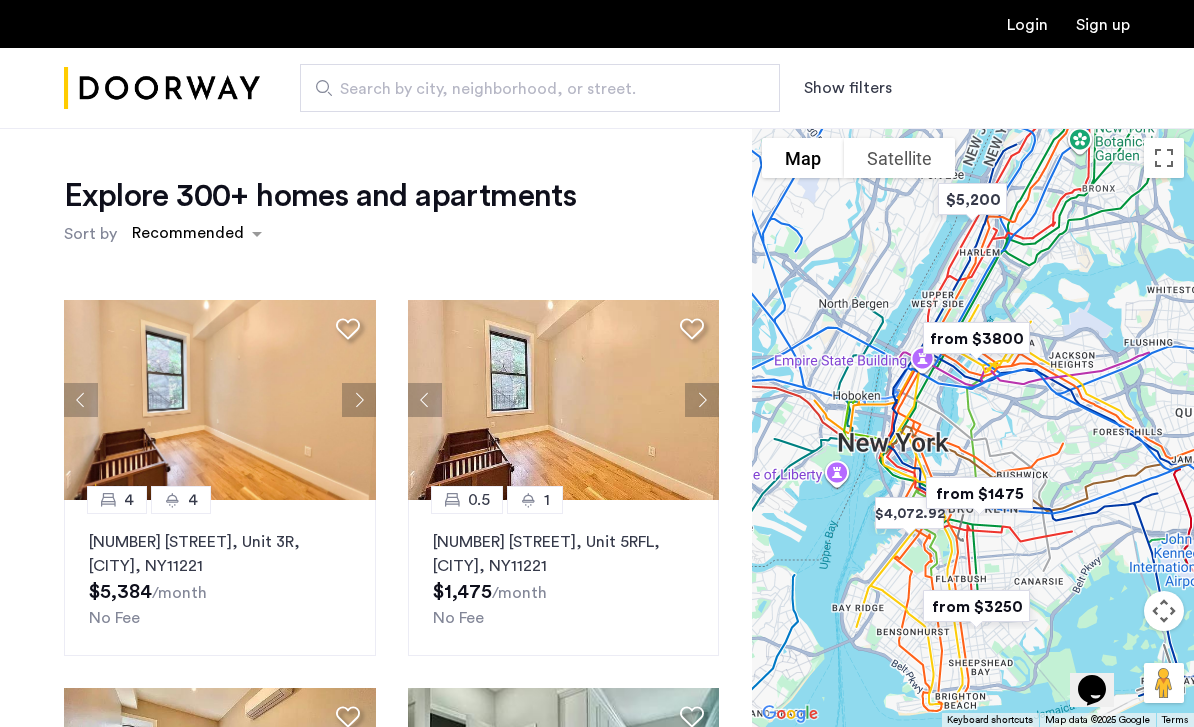 click 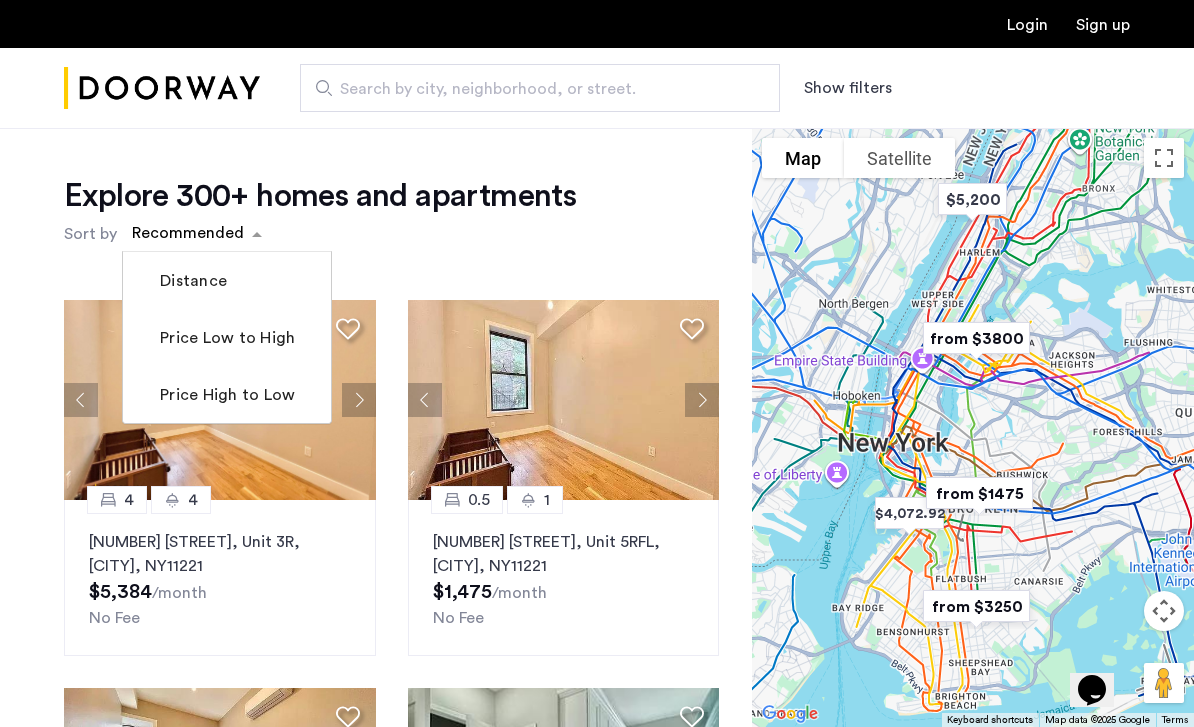 click on "Price High to Low" at bounding box center [225, 395] 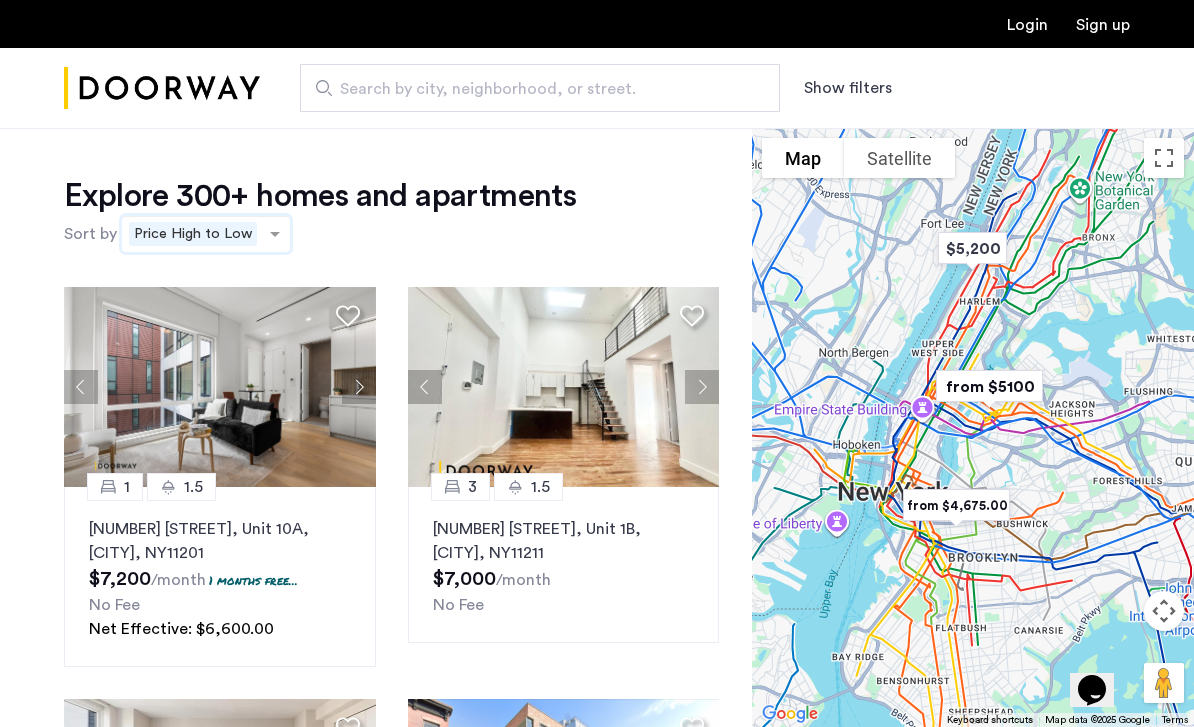 scroll, scrollTop: 1223, scrollLeft: 0, axis: vertical 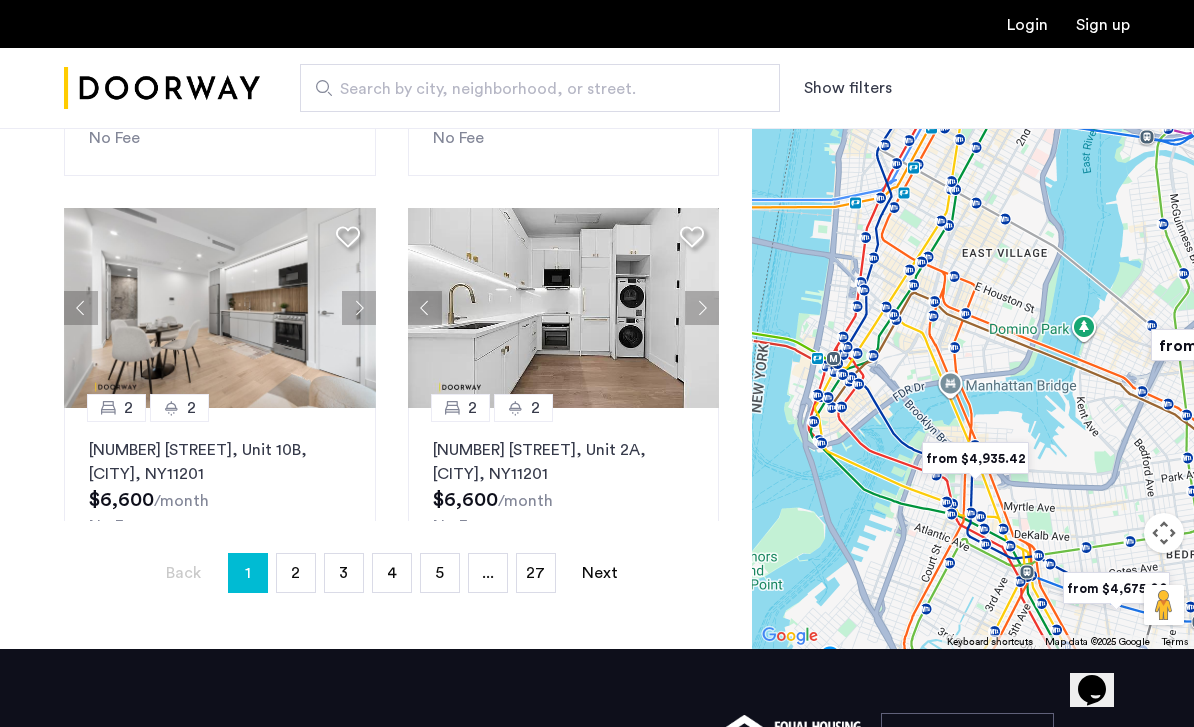 click on "2" at bounding box center [295, 573] 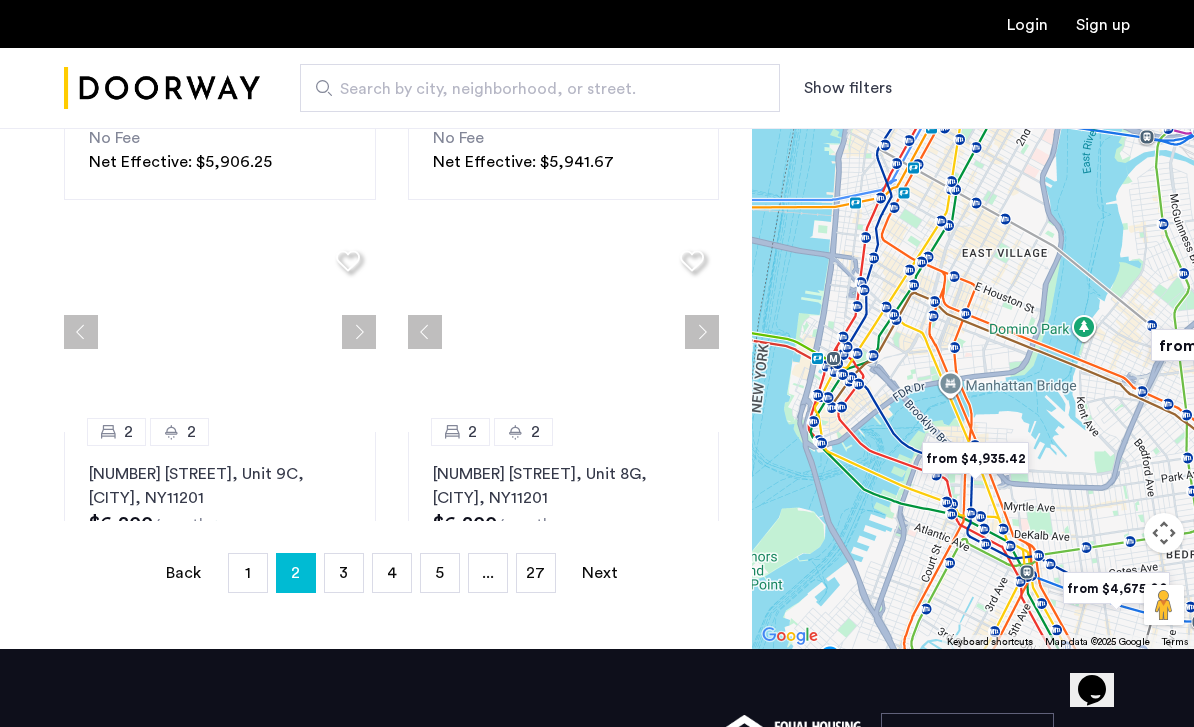 scroll, scrollTop: 0, scrollLeft: 0, axis: both 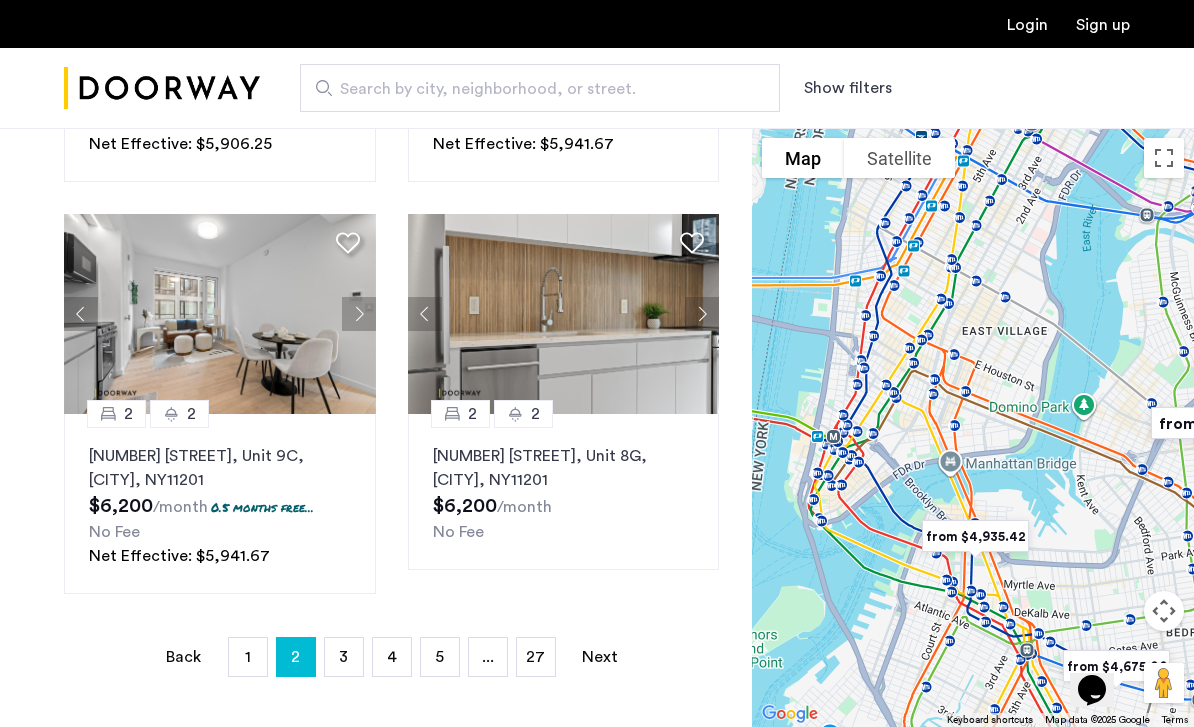 click on "page  3" at bounding box center [344, 657] 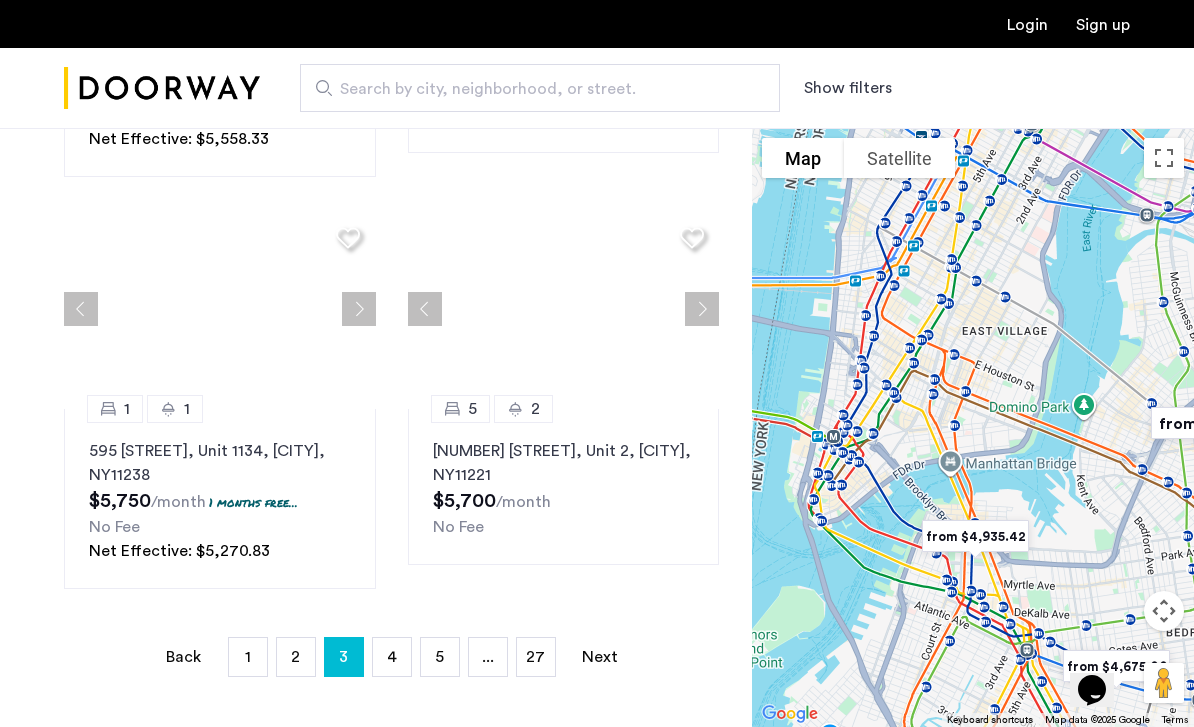 scroll, scrollTop: 0, scrollLeft: 0, axis: both 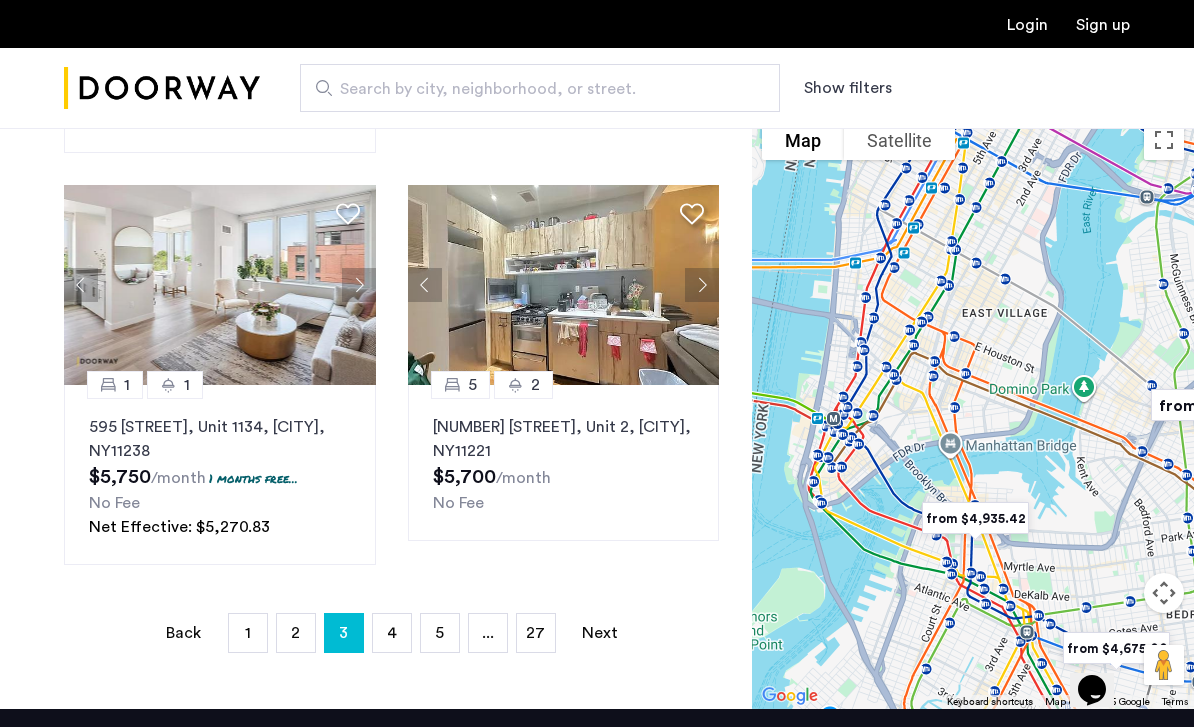 click on "page  5" at bounding box center [440, 633] 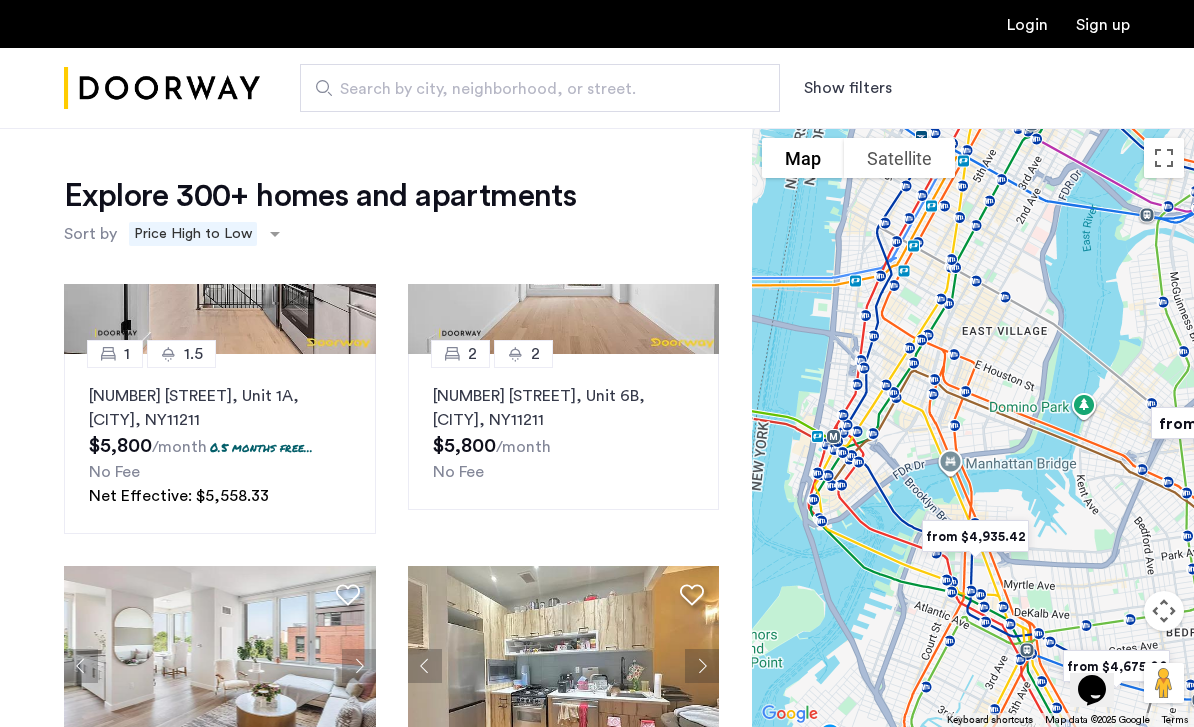 scroll, scrollTop: 1698, scrollLeft: 0, axis: vertical 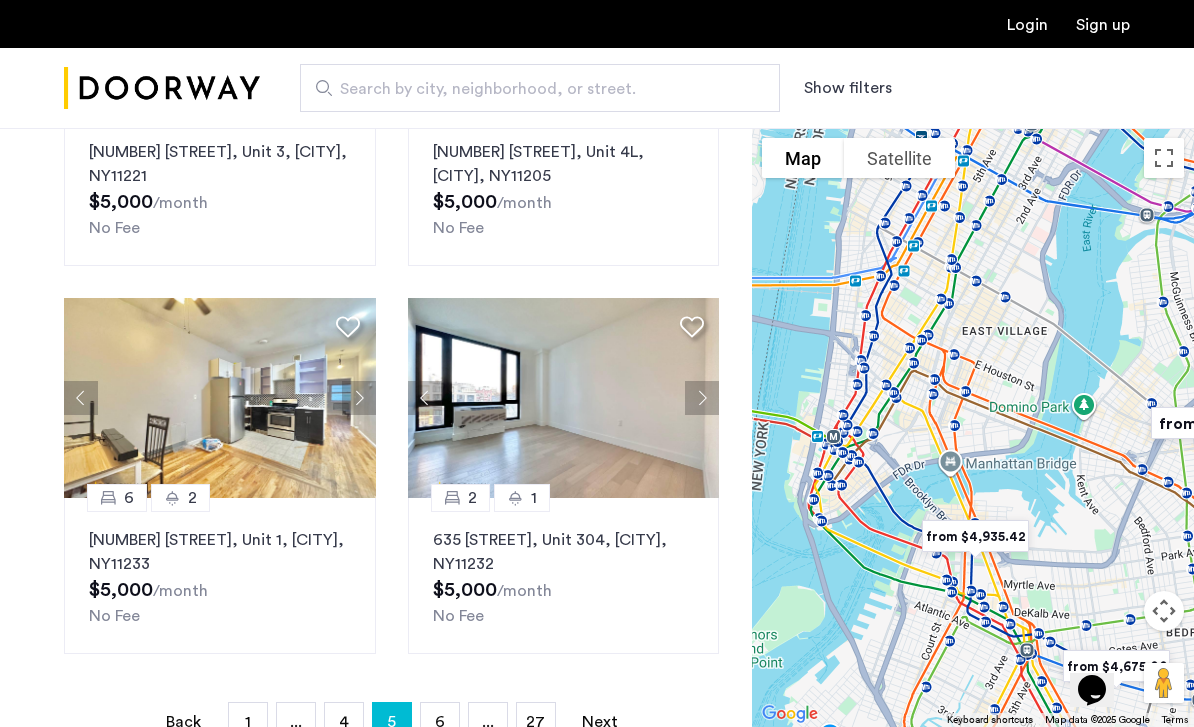 click on "page  6" at bounding box center (440, 722) 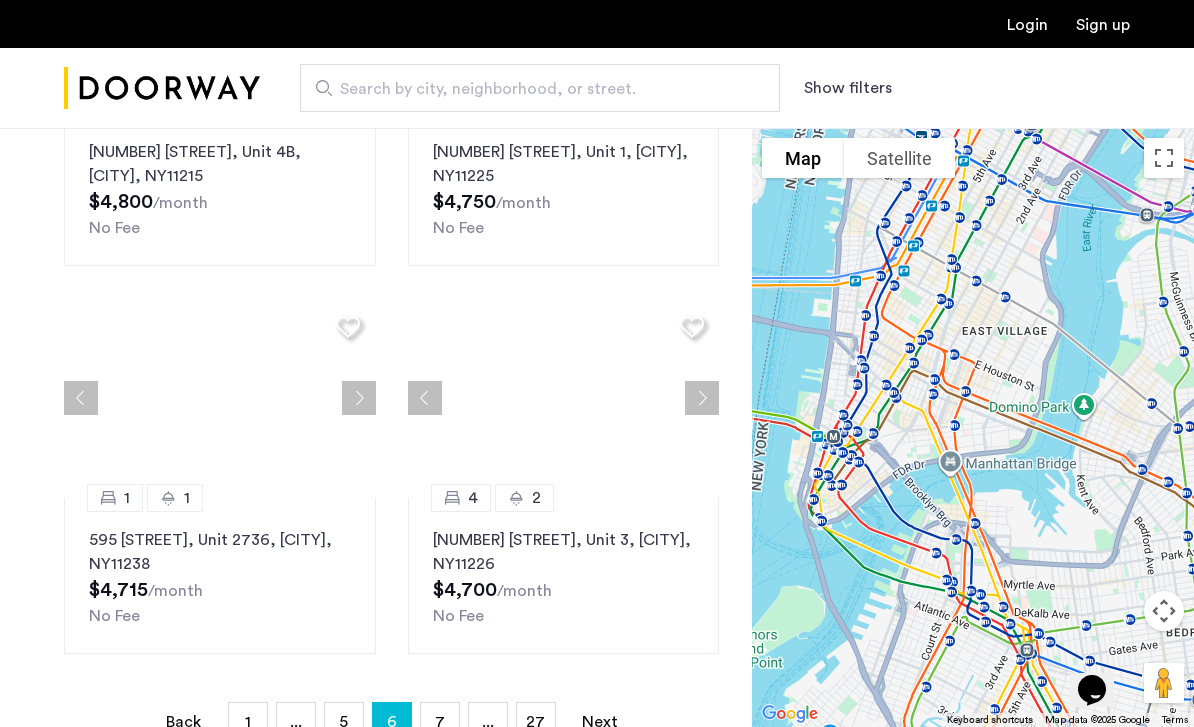 scroll, scrollTop: 0, scrollLeft: 0, axis: both 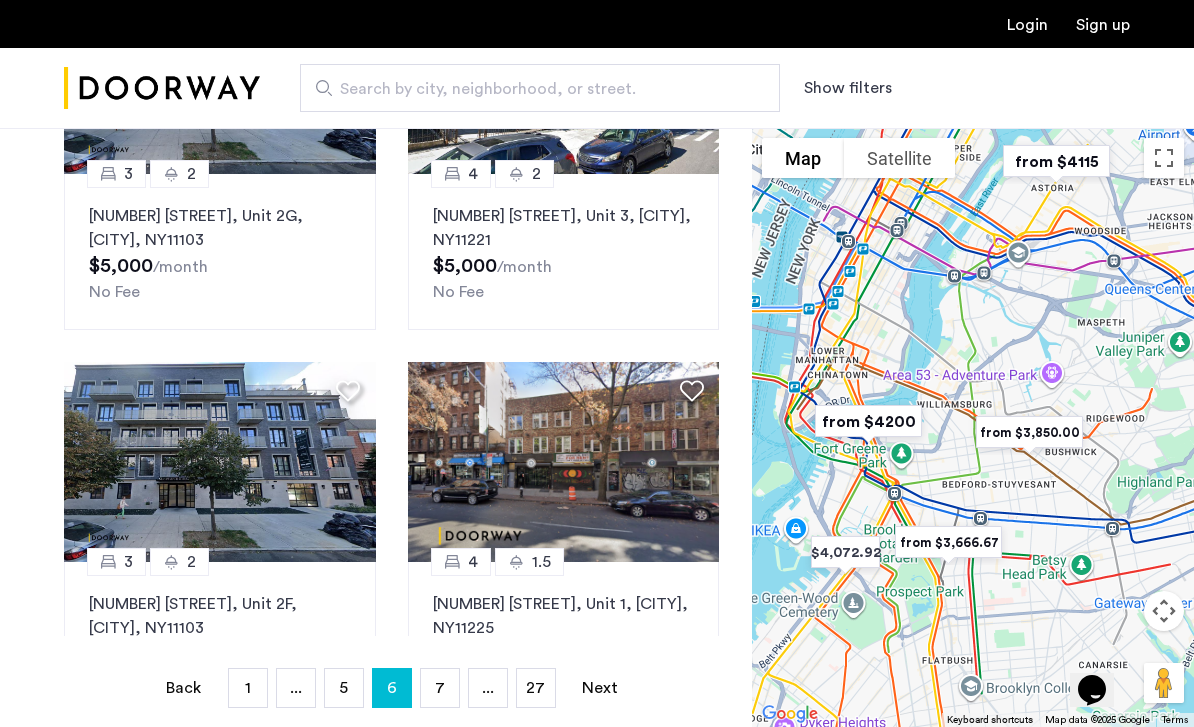 click on "page  7" at bounding box center [440, 688] 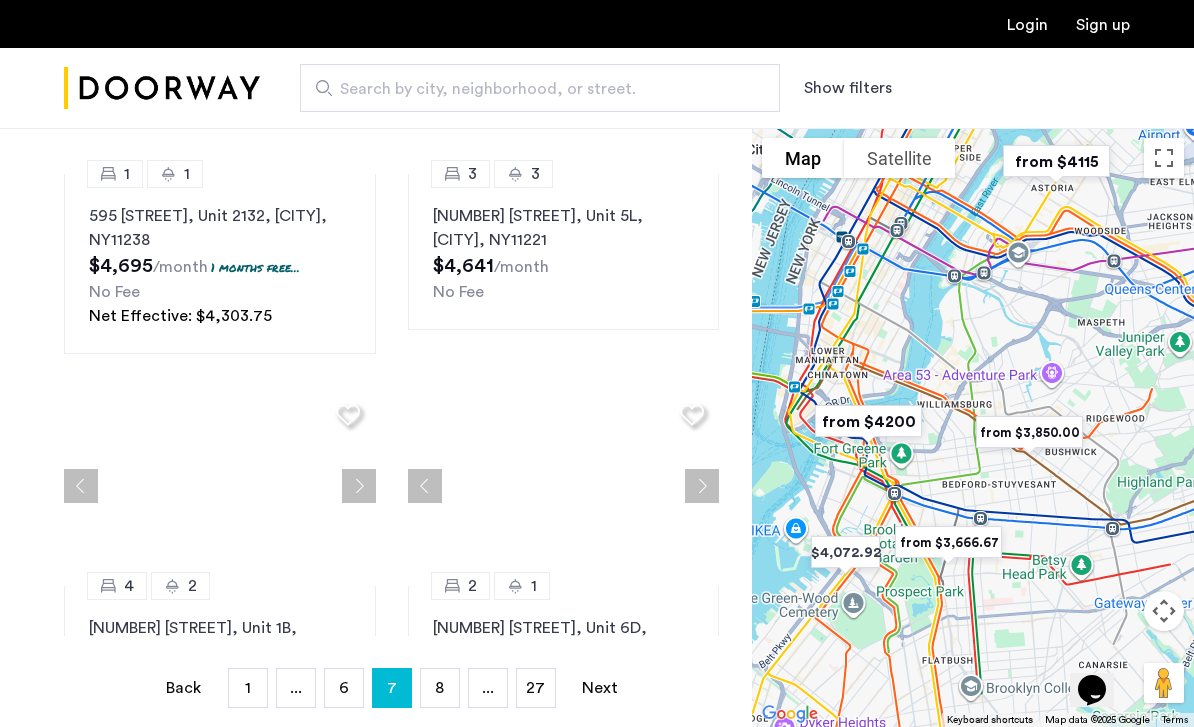 scroll, scrollTop: 0, scrollLeft: 0, axis: both 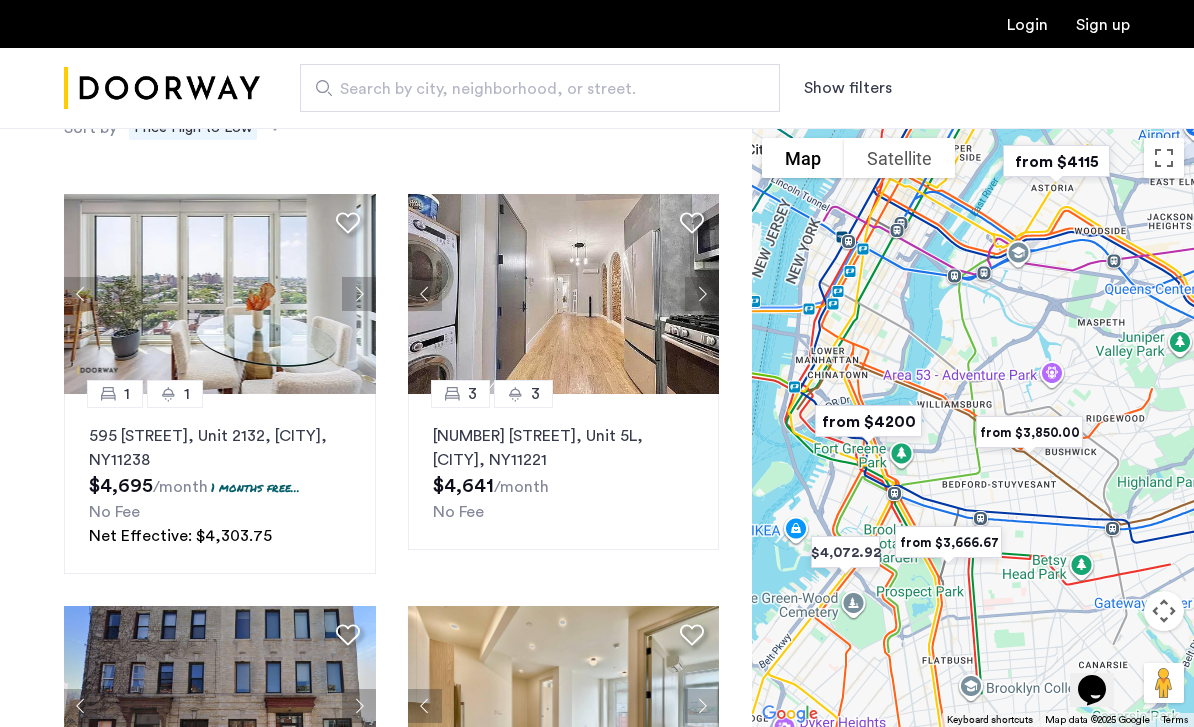 click 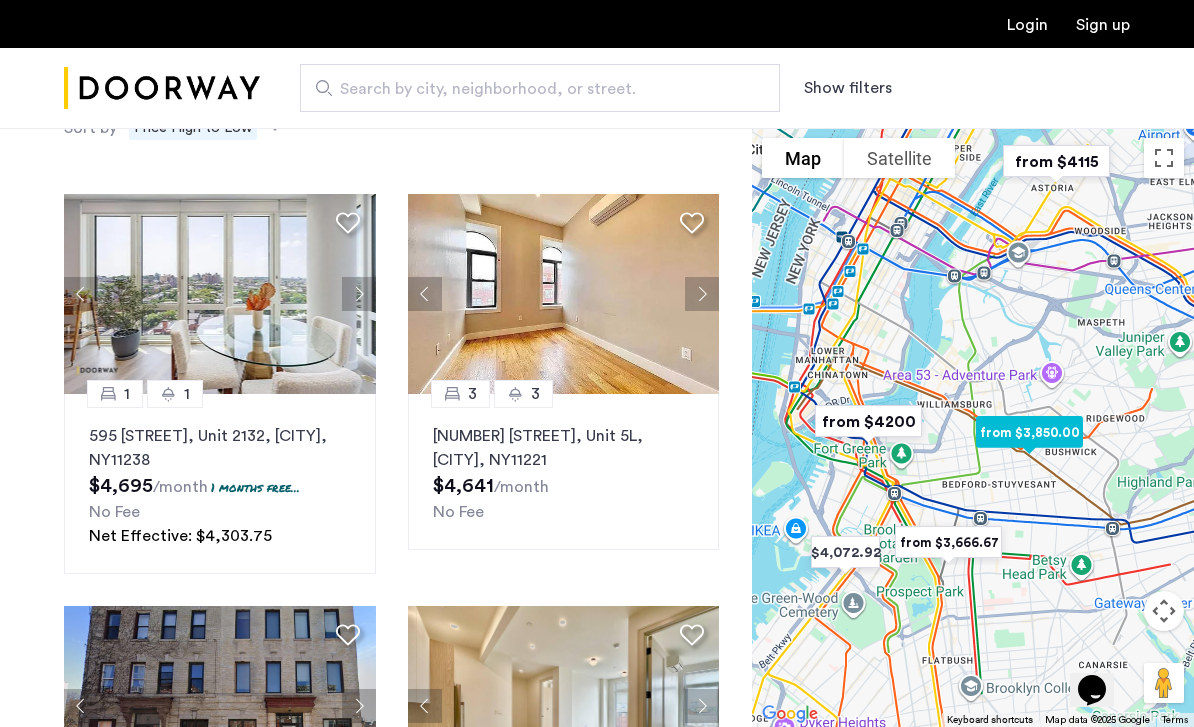 click 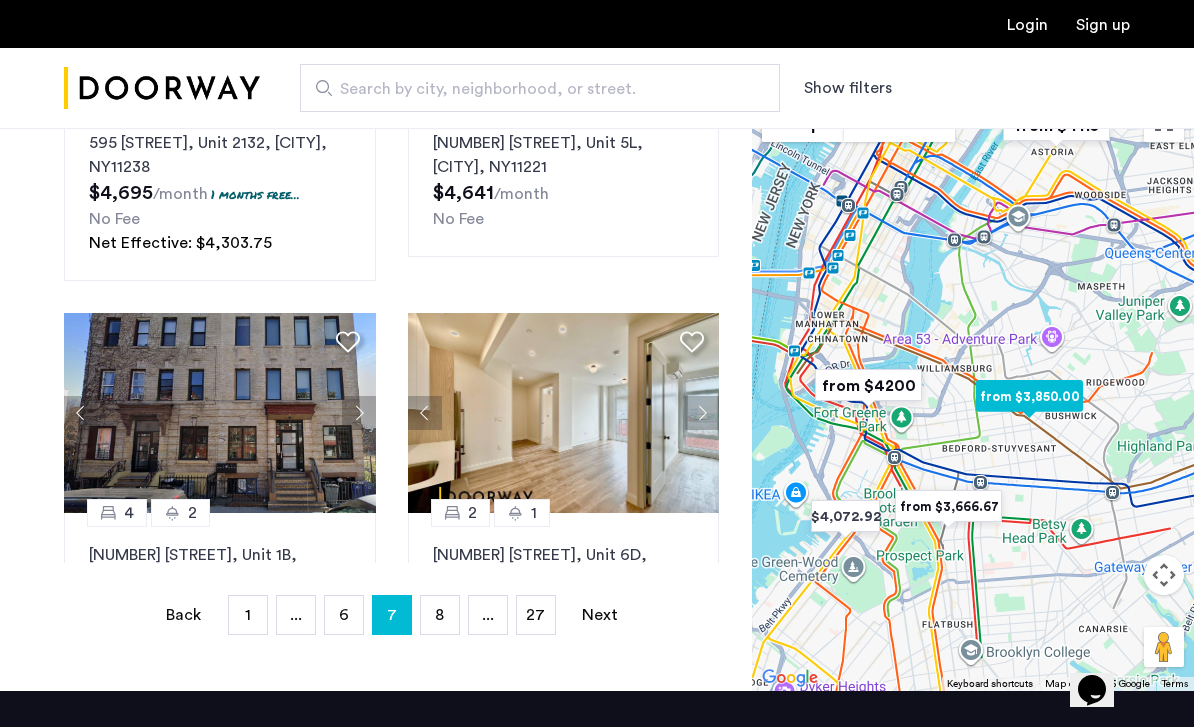 click on "page  8" at bounding box center (440, 615) 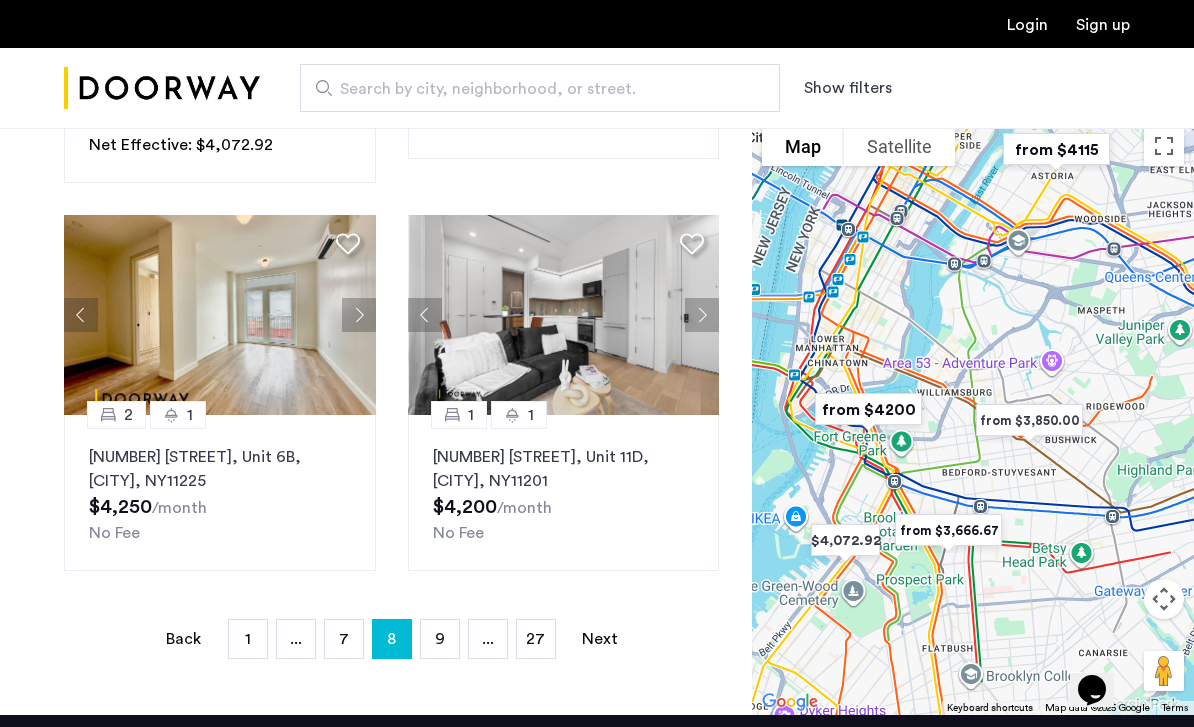 scroll, scrollTop: 1698, scrollLeft: 0, axis: vertical 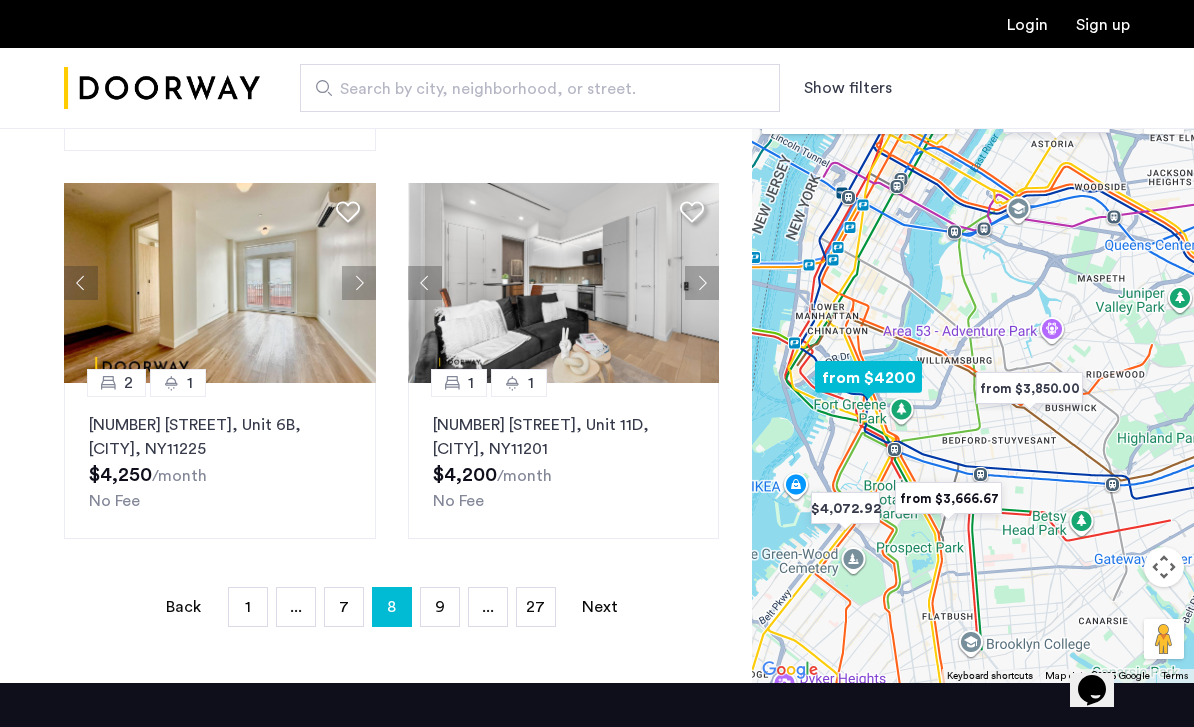 click on "9" at bounding box center [440, 607] 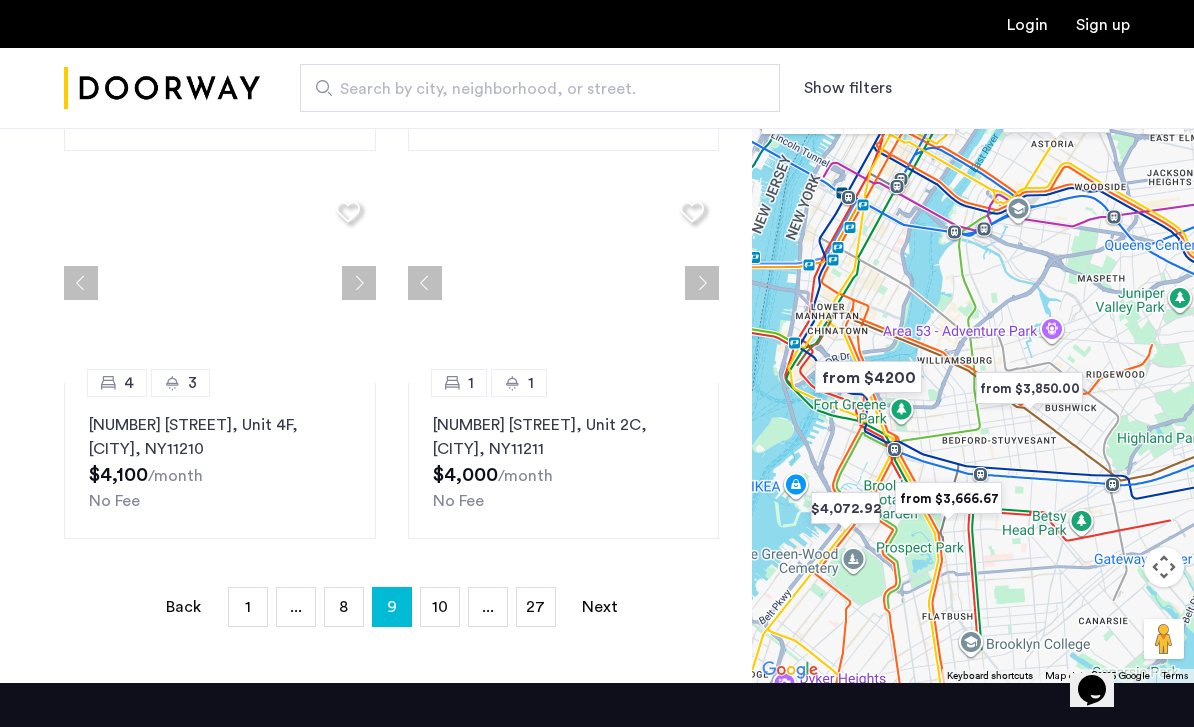 scroll, scrollTop: 0, scrollLeft: 0, axis: both 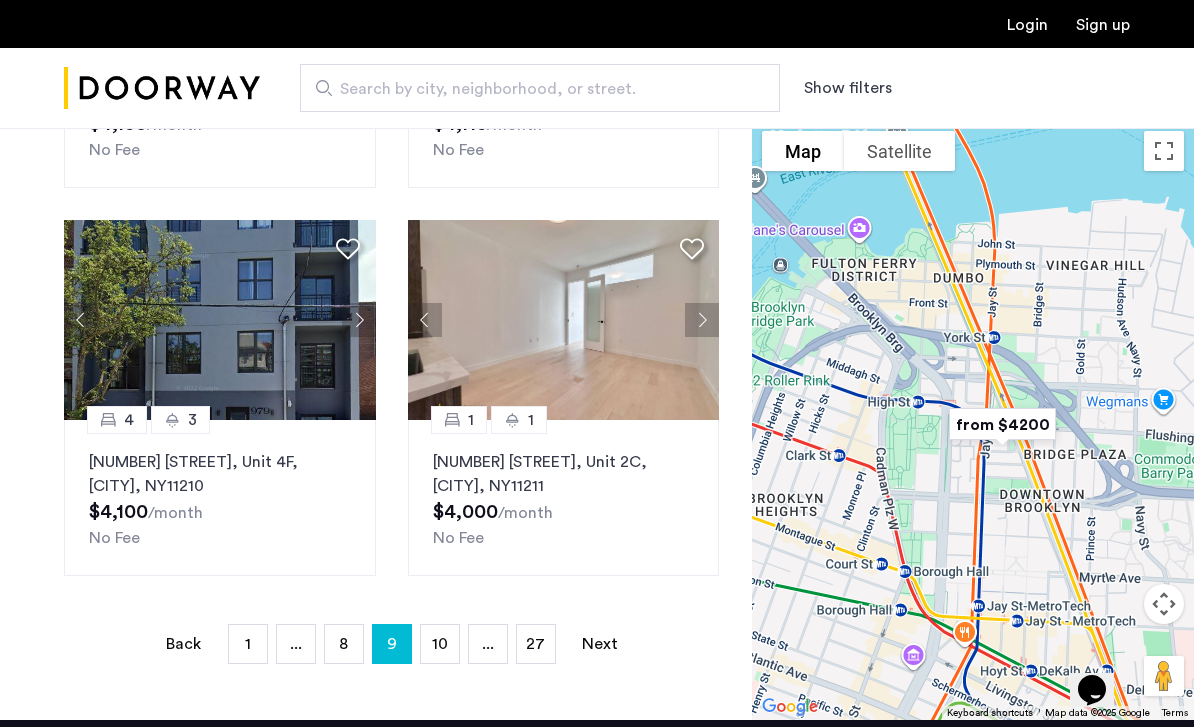 click on "10" at bounding box center (440, 644) 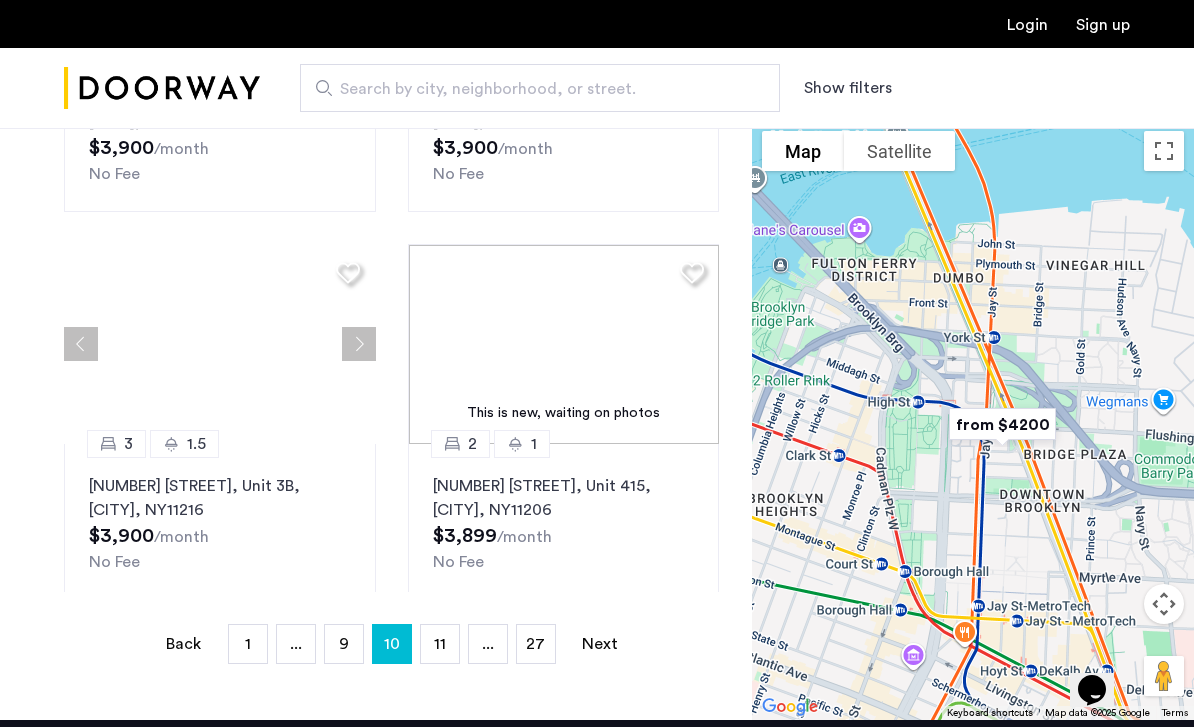 scroll, scrollTop: 0, scrollLeft: 0, axis: both 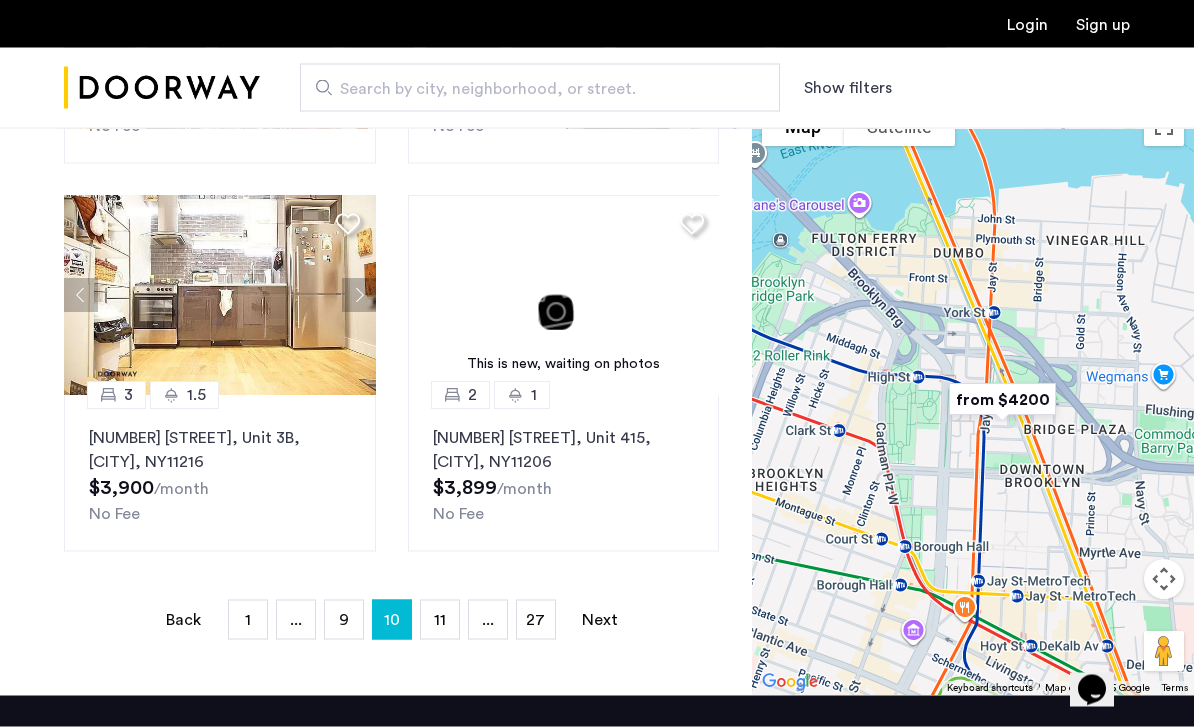 click on "11" at bounding box center (440, 620) 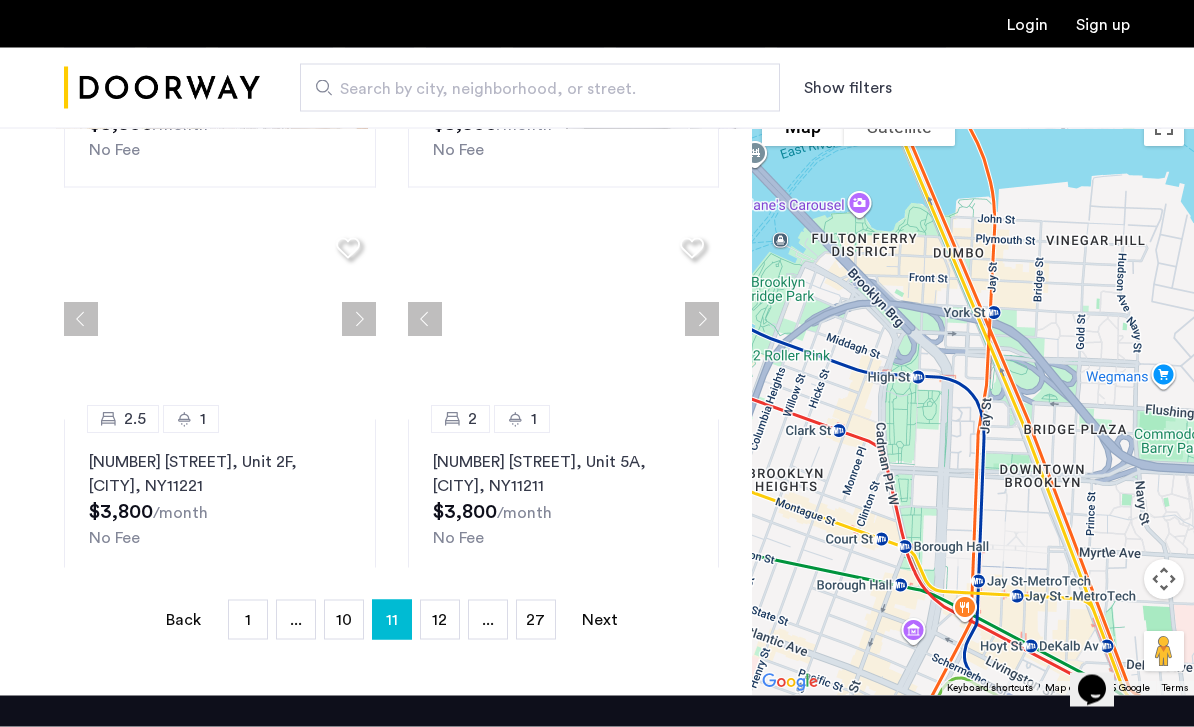 scroll, scrollTop: 0, scrollLeft: 0, axis: both 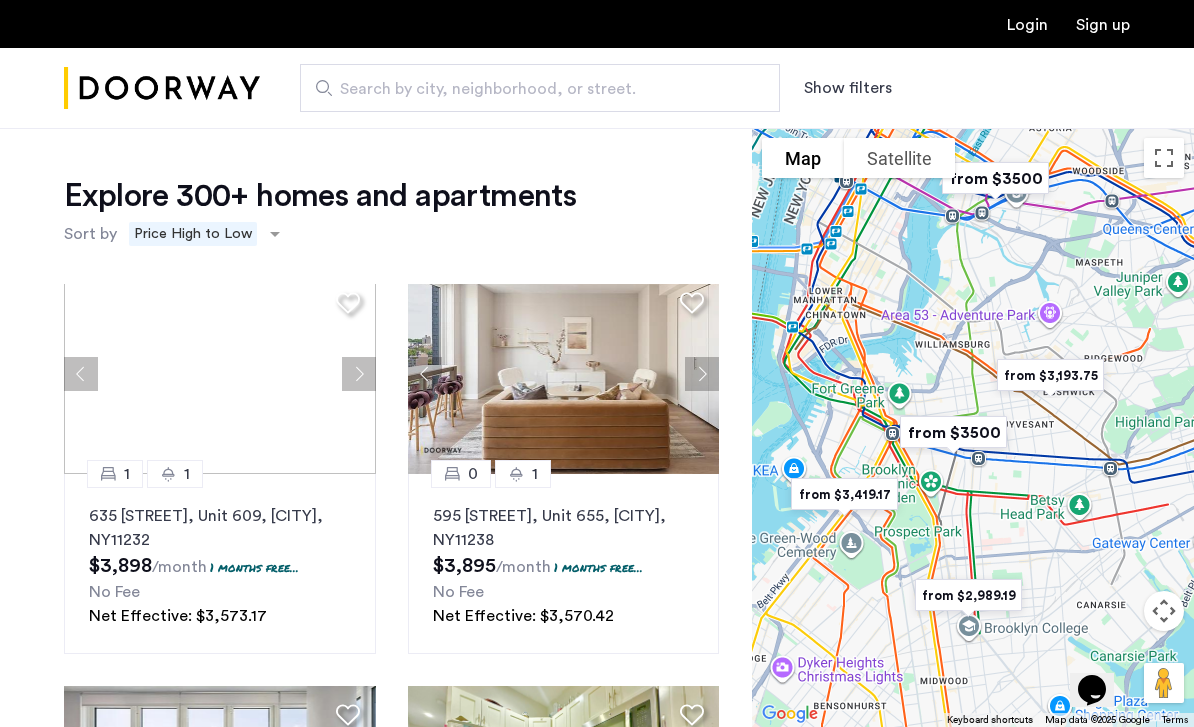 click 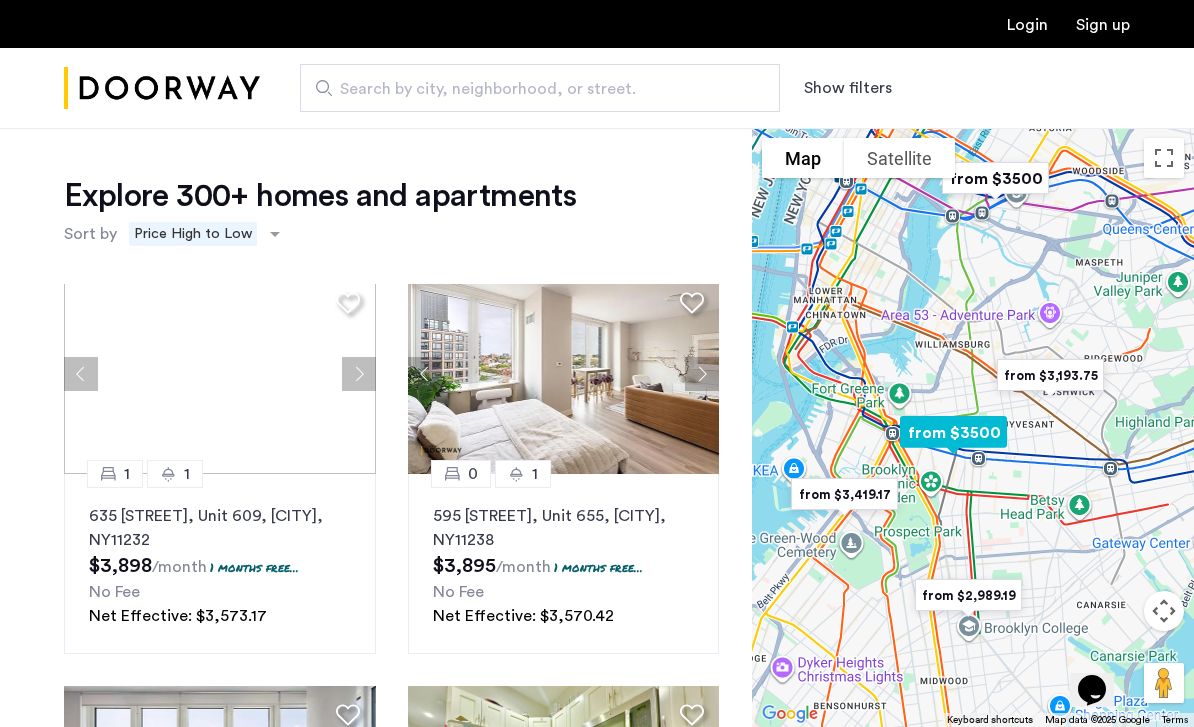 click 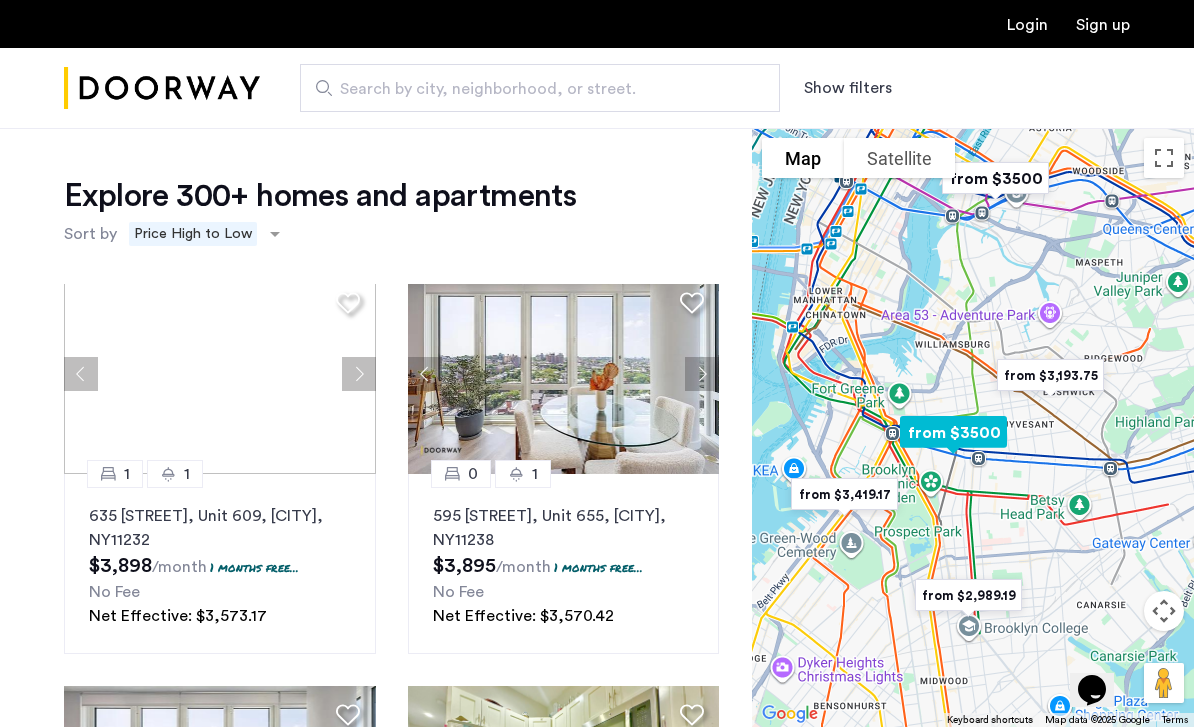 click 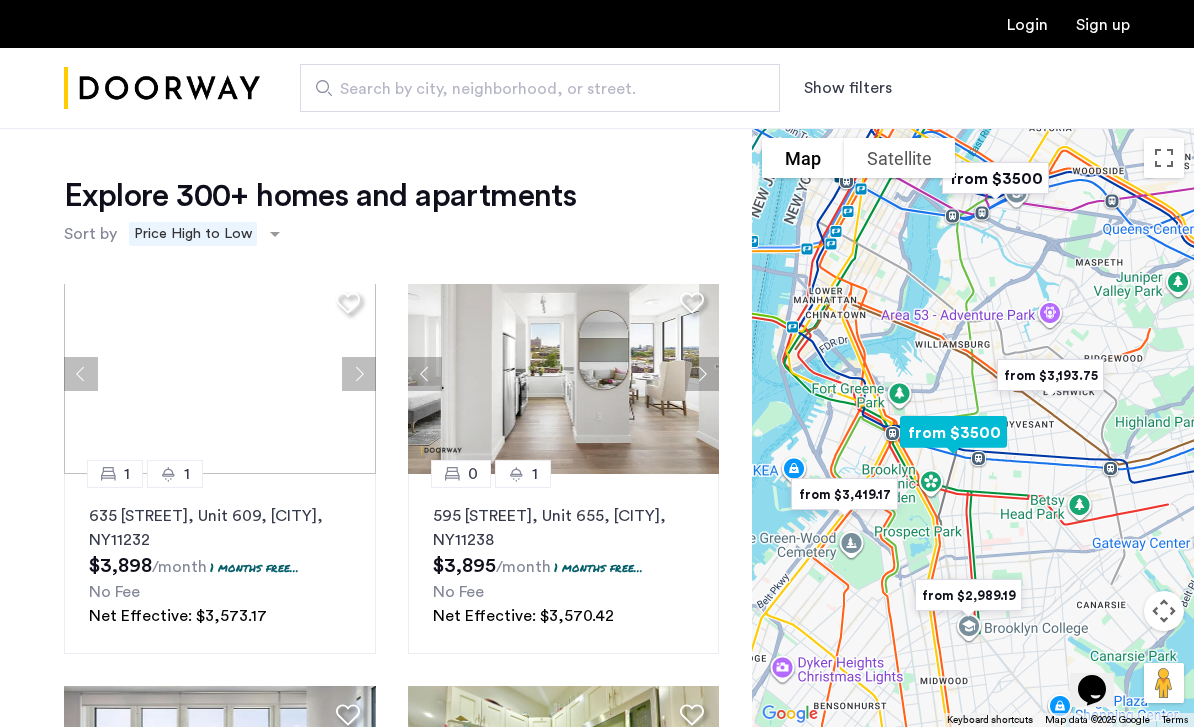 click 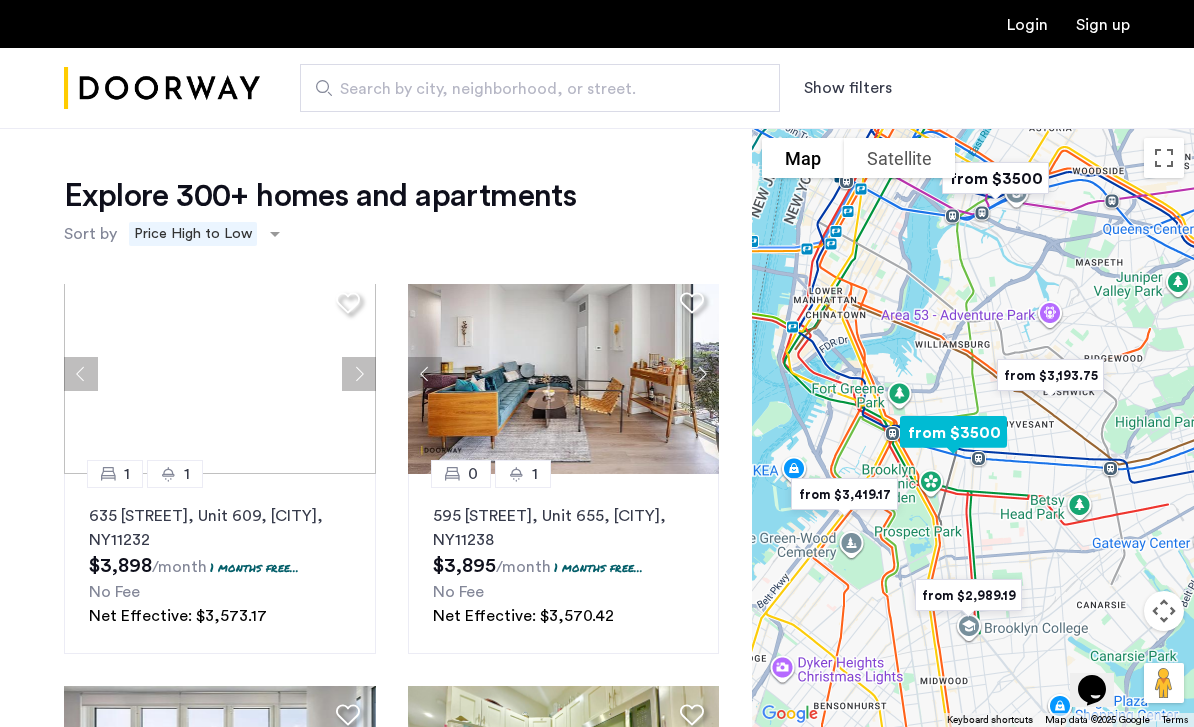 click 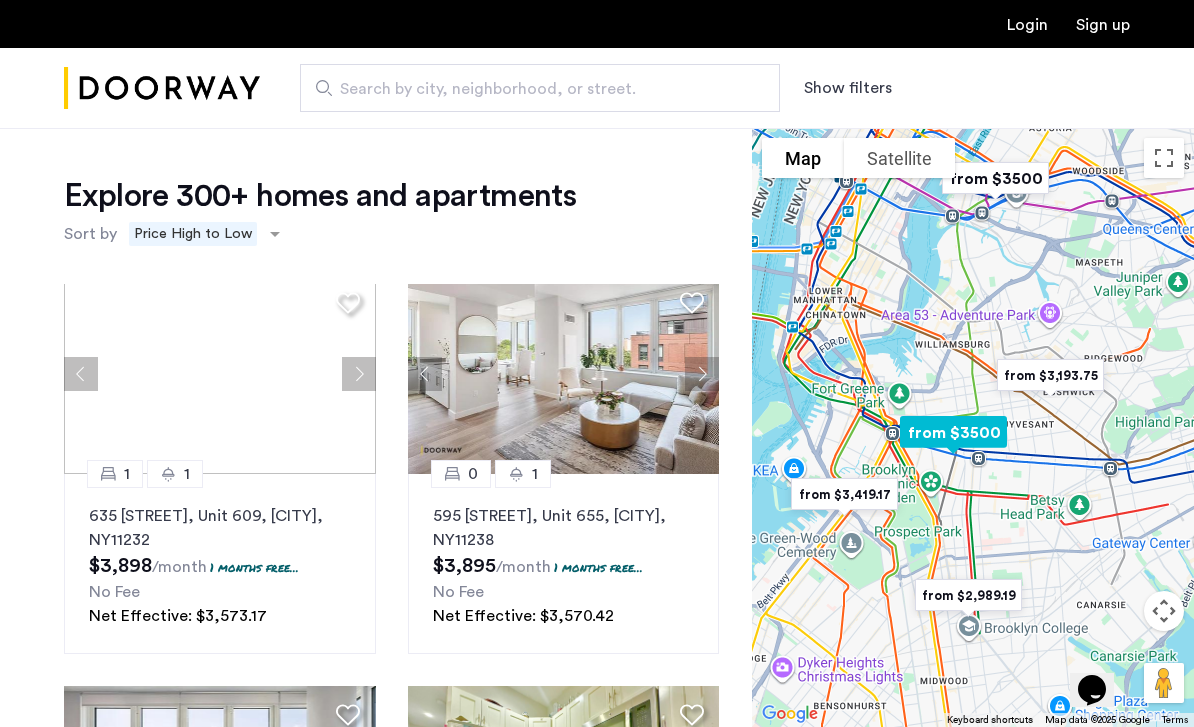 click 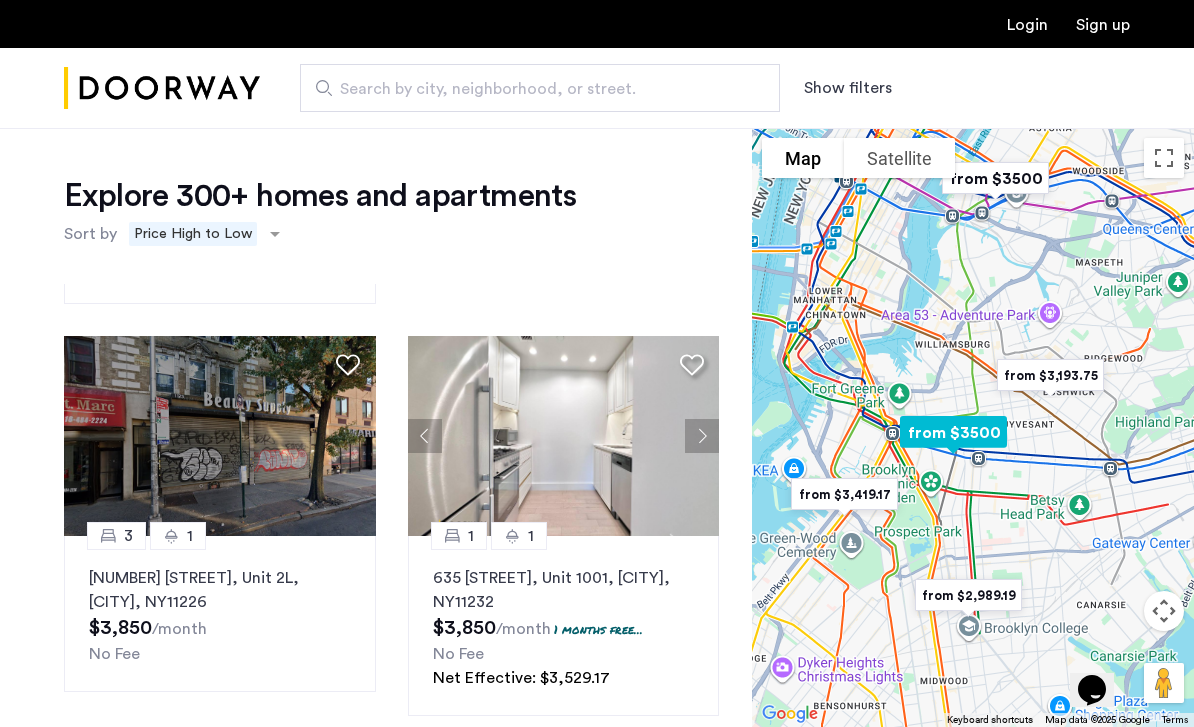 scroll, scrollTop: 790, scrollLeft: 0, axis: vertical 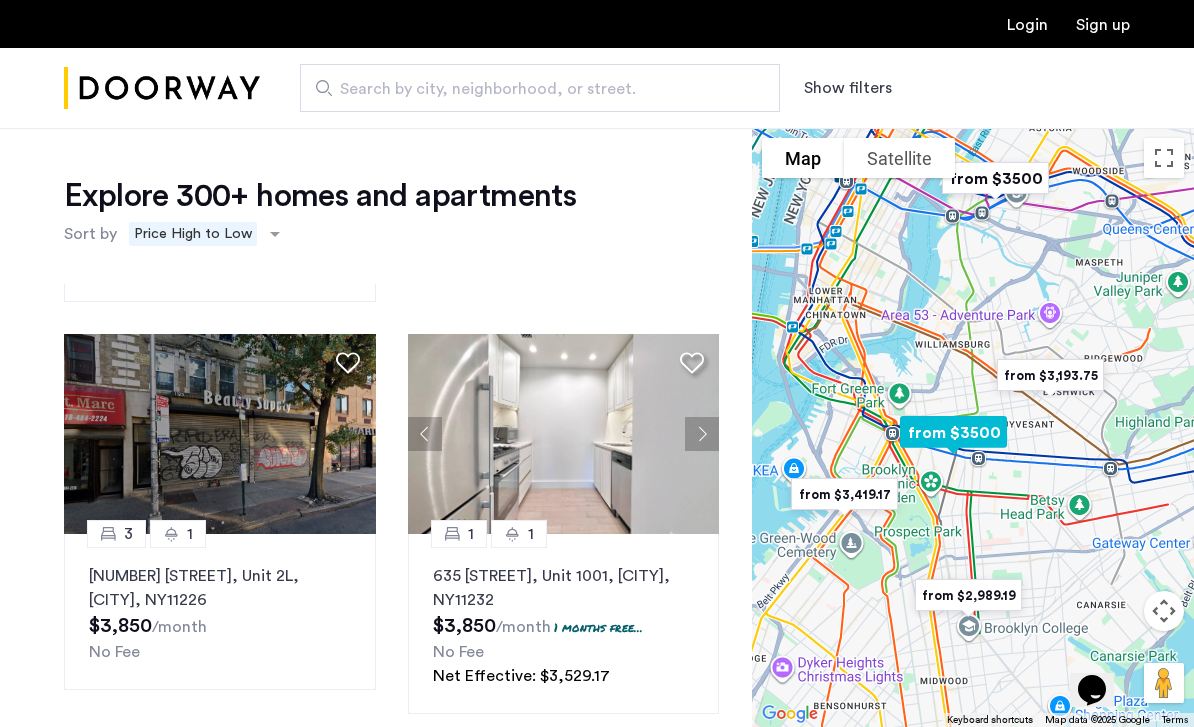 click 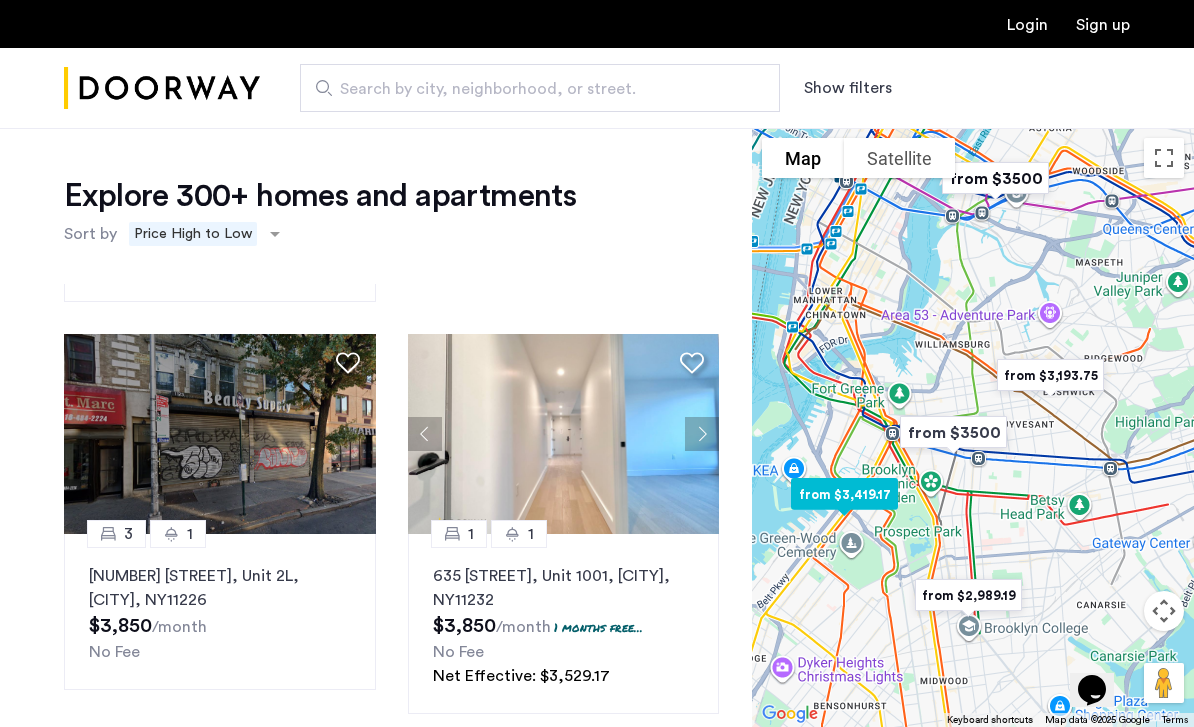 click 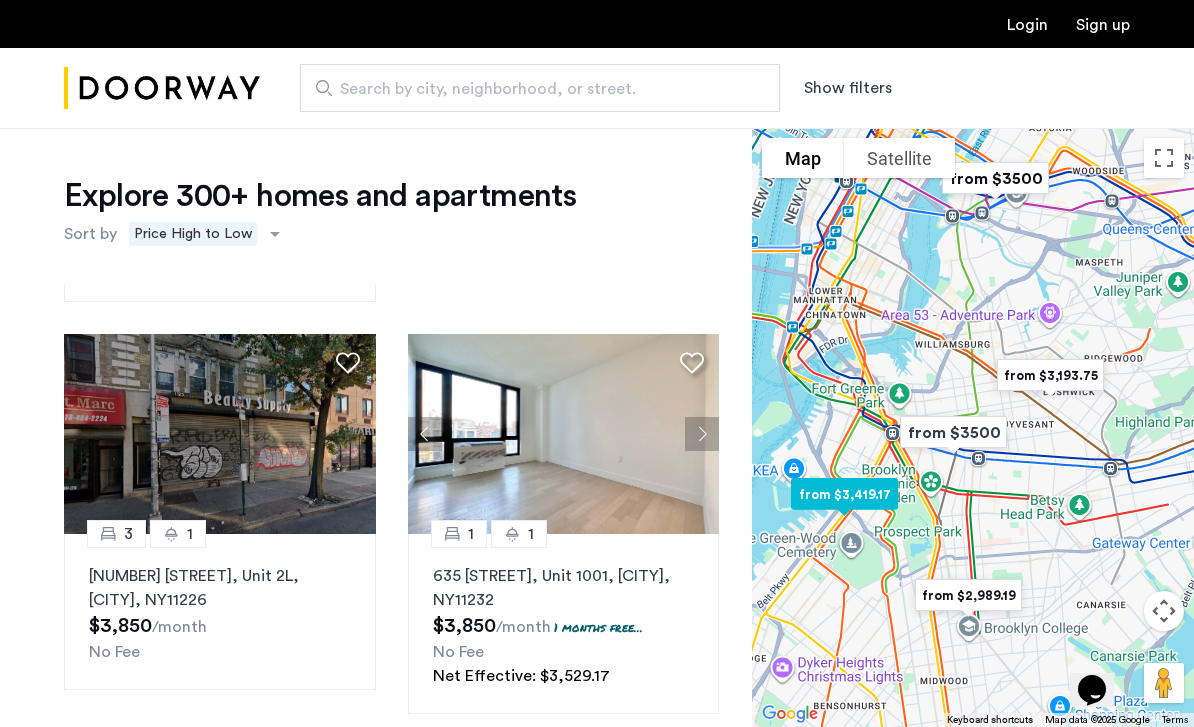 click 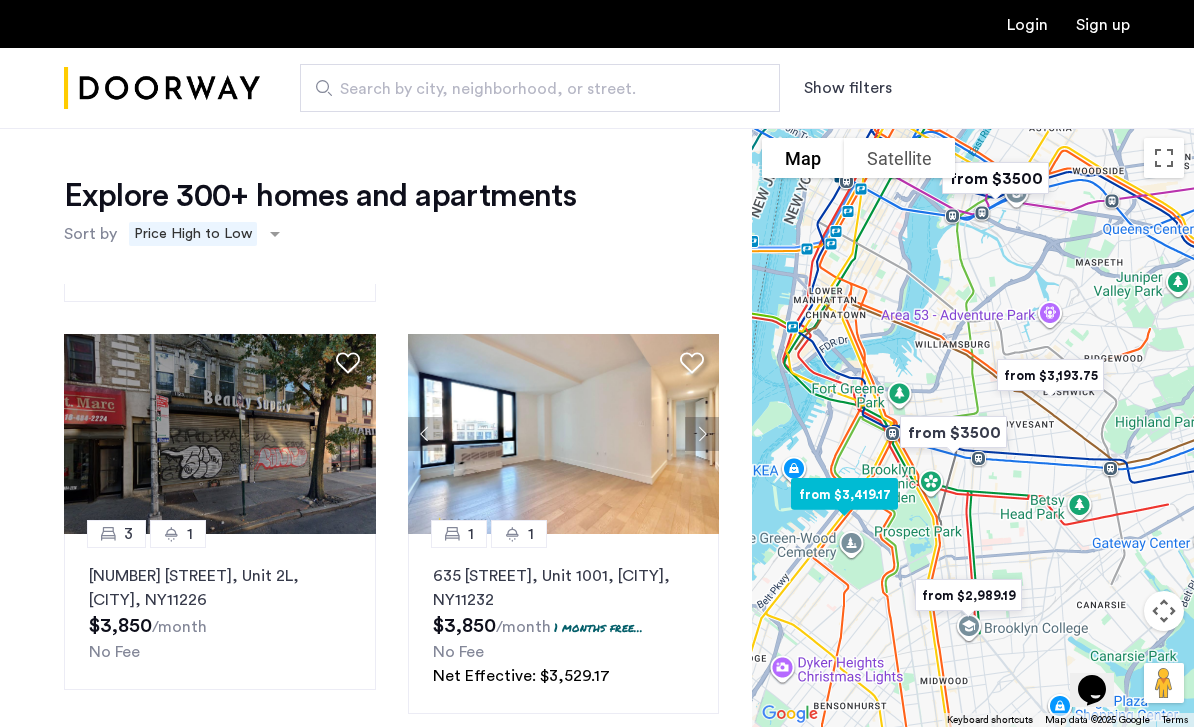 click 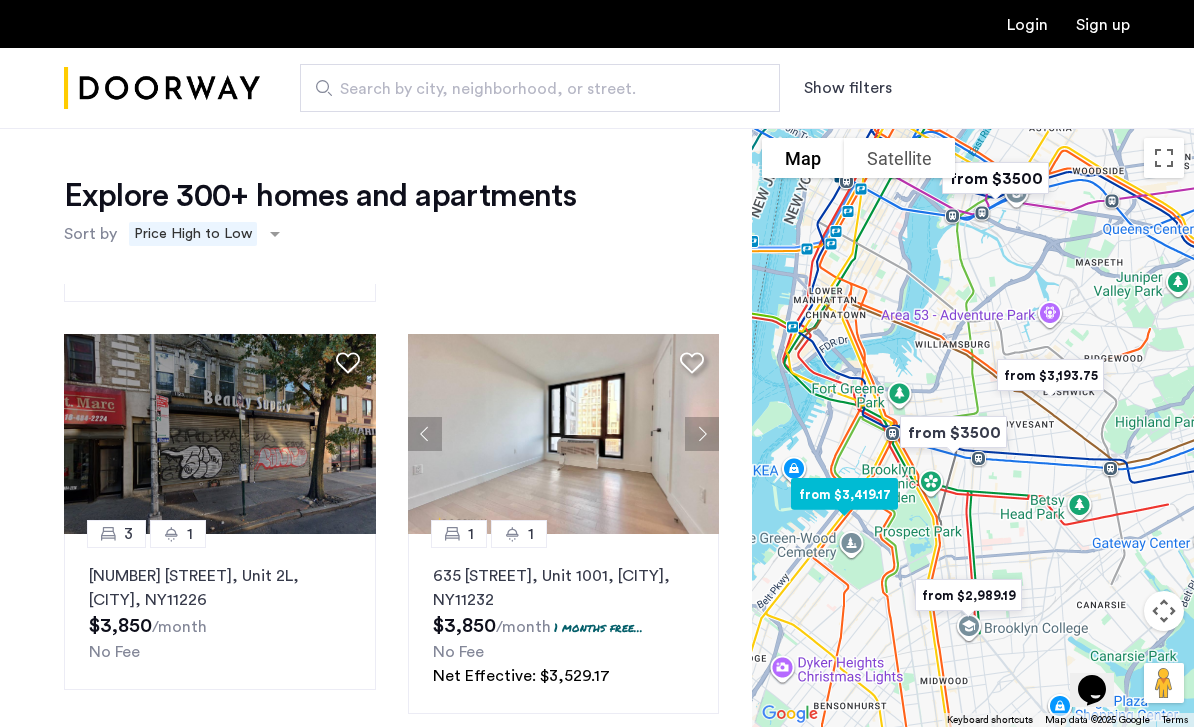 click 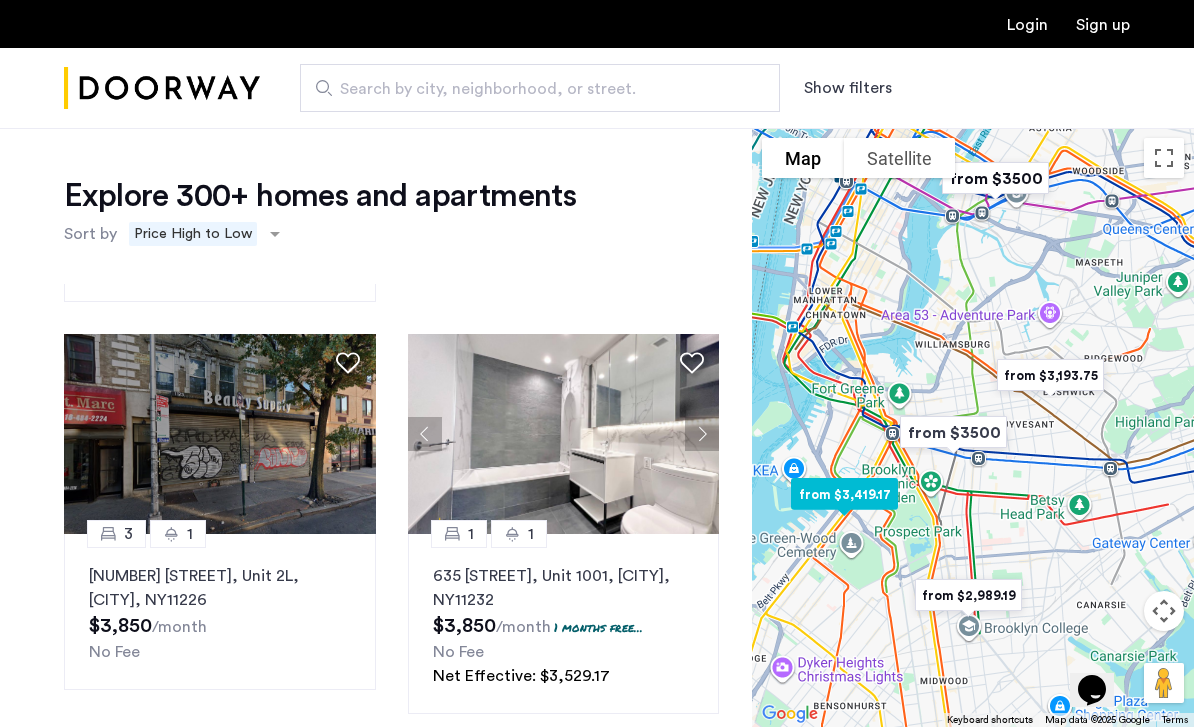 click 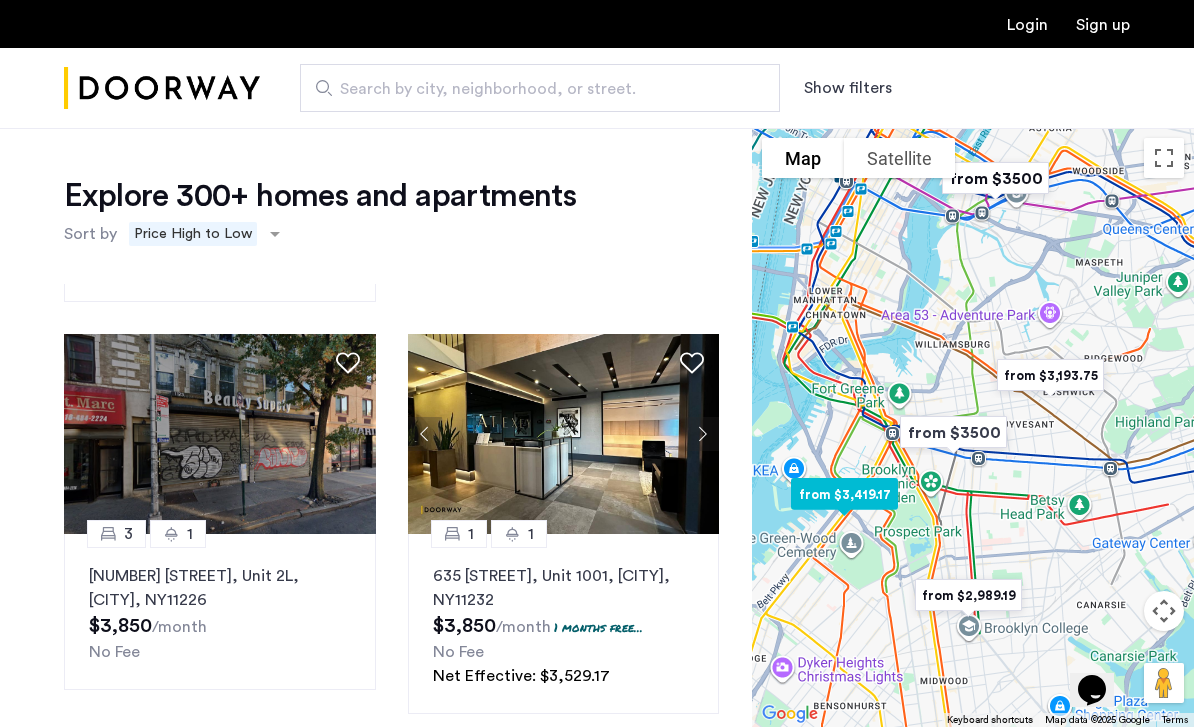 click 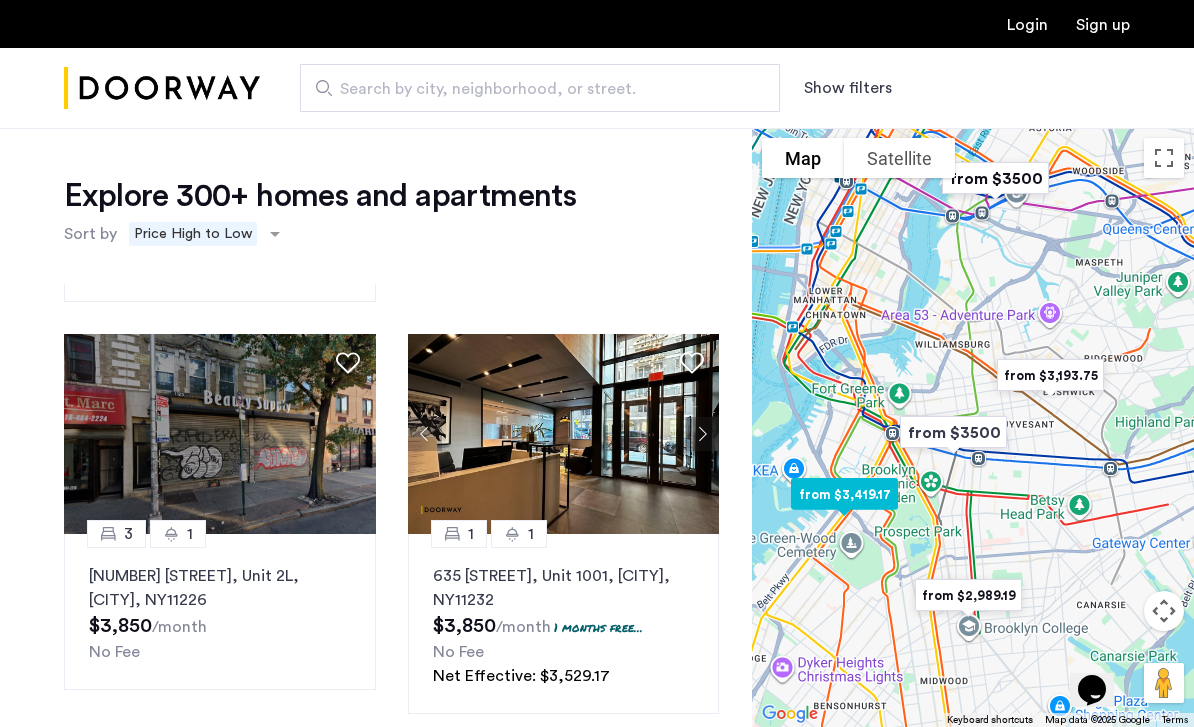 click 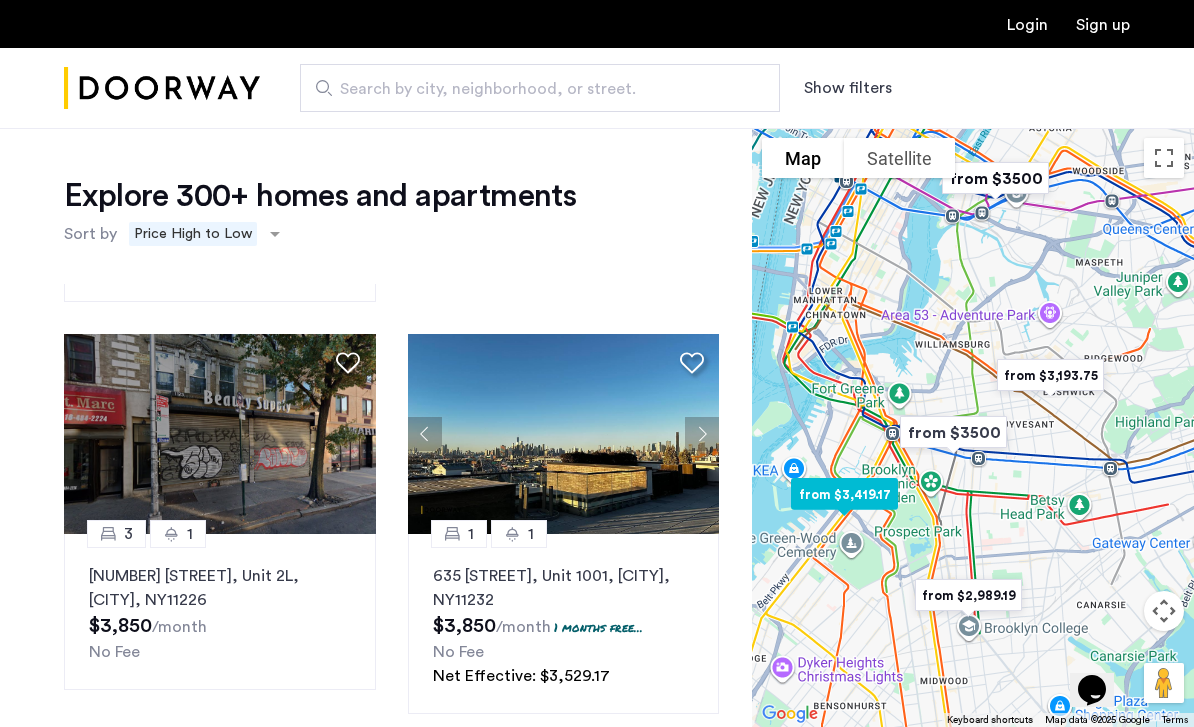 click 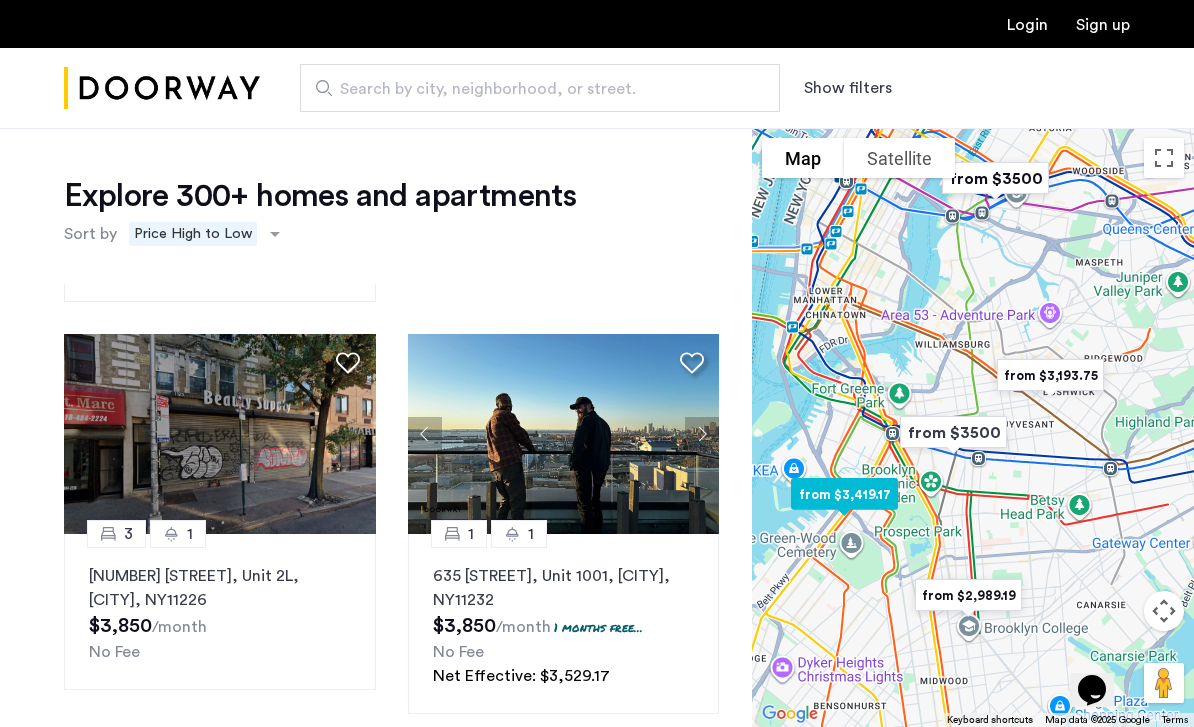 click 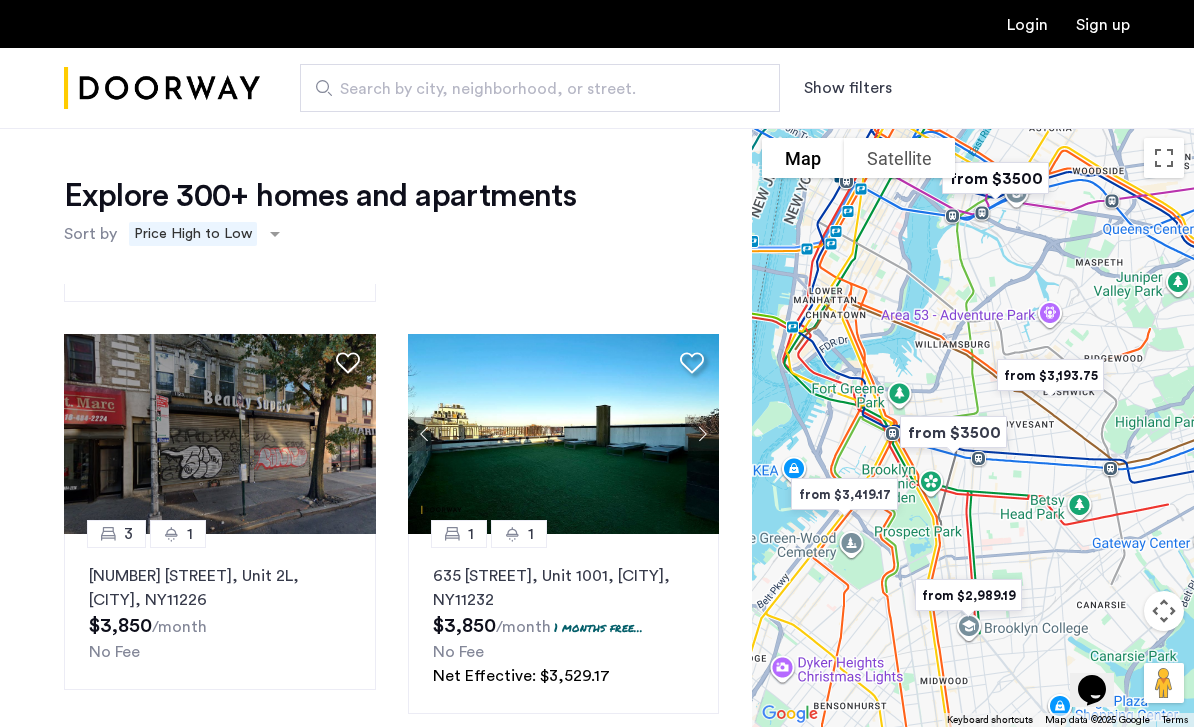 click on "Explore 300+ homes and apartments  Sort by Recommended × Price High to Low 1 1 635 4th Avenue, Unit 609, Brooklyn , NY  11232  $3,898  /month  1 months free...  No Fee Net Effective: $3,573.17 0 1 595 Dean Street, Unit 655, Brooklyn , NY  11238  $3,895  /month  1 months free...  No Fee Net Effective: $3,570.42 0 1 595 Dean Street, Unit 2737, Brooklyn , NY  11238  $3,895  /month  1 months free...  No Fee Net Effective: $3,570.42 3 1 184 Suydam Street, Unit 2R, Brooklyn , NY  11221  $3,850  /month No Fee 3 1 1123 Flatbush Avenue, Unit 2L, Brooklyn , NY  11226  $3,850  /month No Fee 1 1 635 4th Avenue, Unit 1001, Brooklyn , NY  11232  $3,850  /month  1 months free...  No Fee Net Effective: $3,529.17 2 1 286 Stanhope Street, Unit 5D, Brooklyn , NY  11237  $3,849  /month No Fee 2 1 311 Troutman Street, Unit 1R, Brooklyn , NY  11237  $3,849  /month No Fee 1 1 37-25 32nd Street, Unit 1A, Queens , NY  11101  $3,800  /month No Fee 2 1 221 South 3rd Street, Unit 6E, Brooklyn , NY  11211  $3,800  /month 2.5" 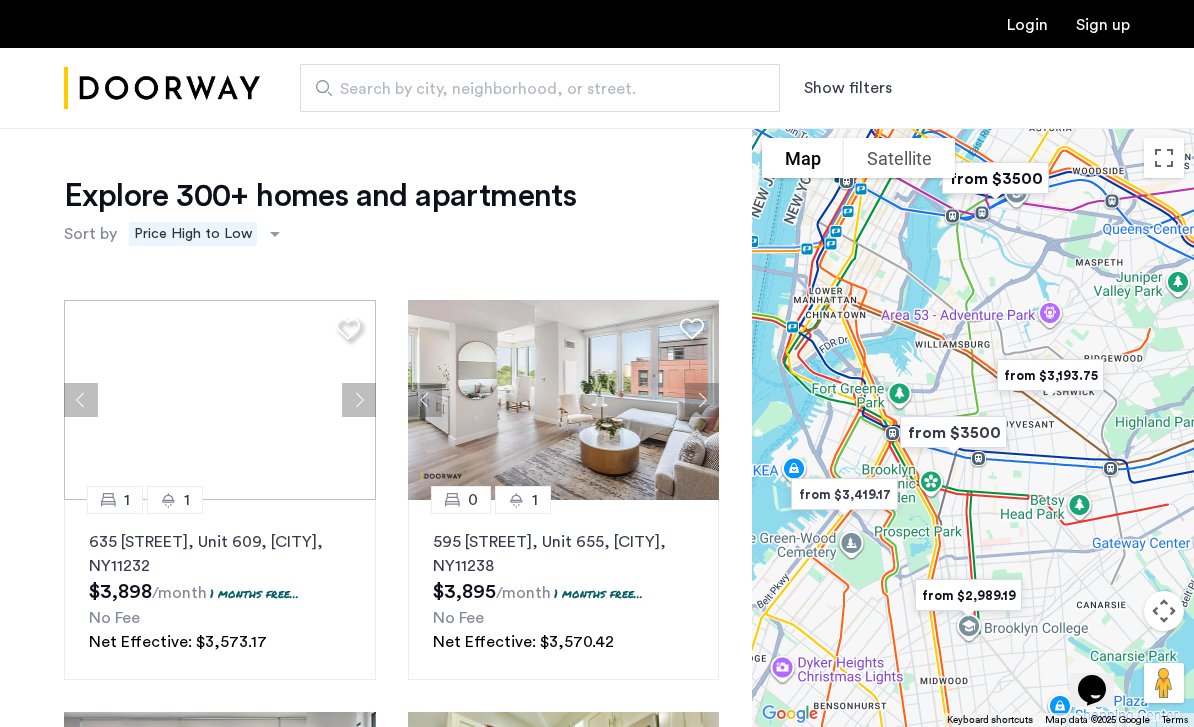 scroll, scrollTop: 0, scrollLeft: 0, axis: both 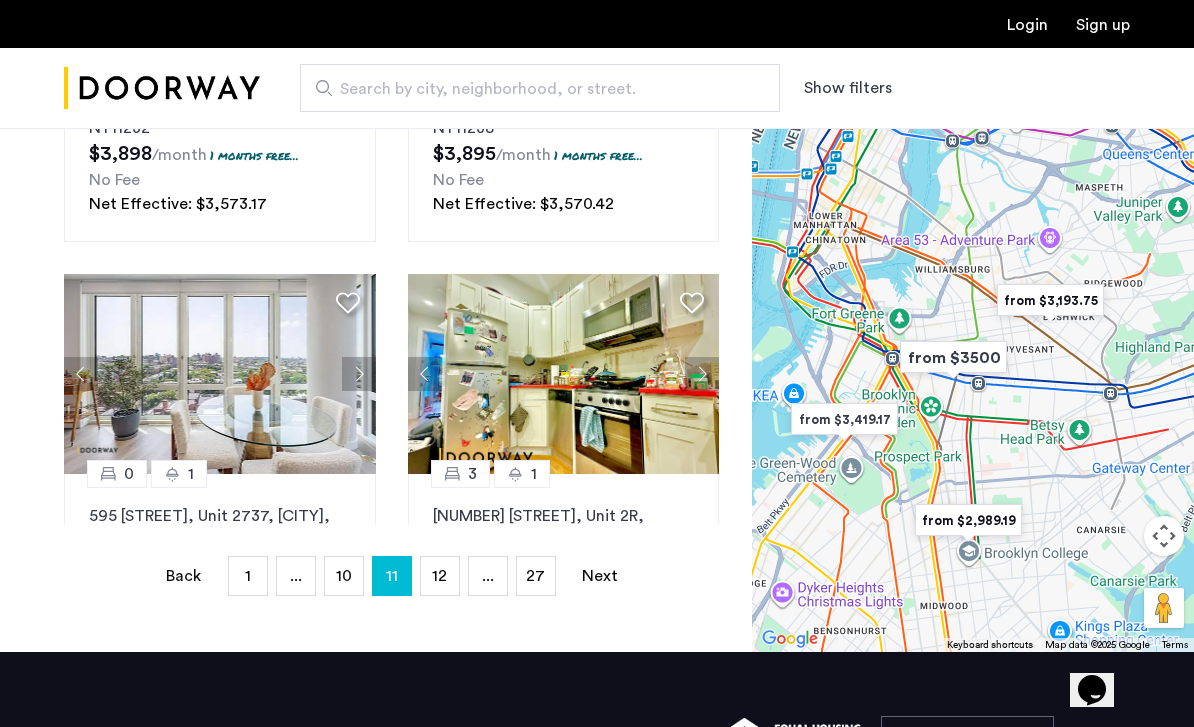 click on "10" at bounding box center (344, 576) 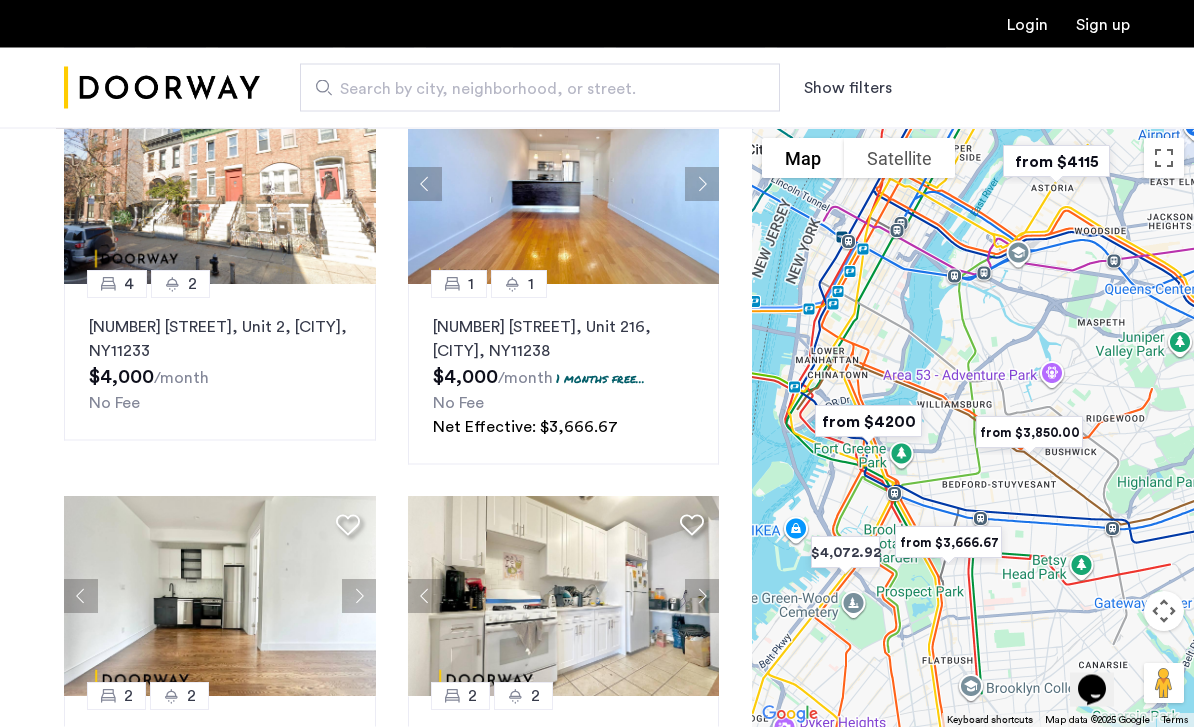 scroll, scrollTop: 216, scrollLeft: 0, axis: vertical 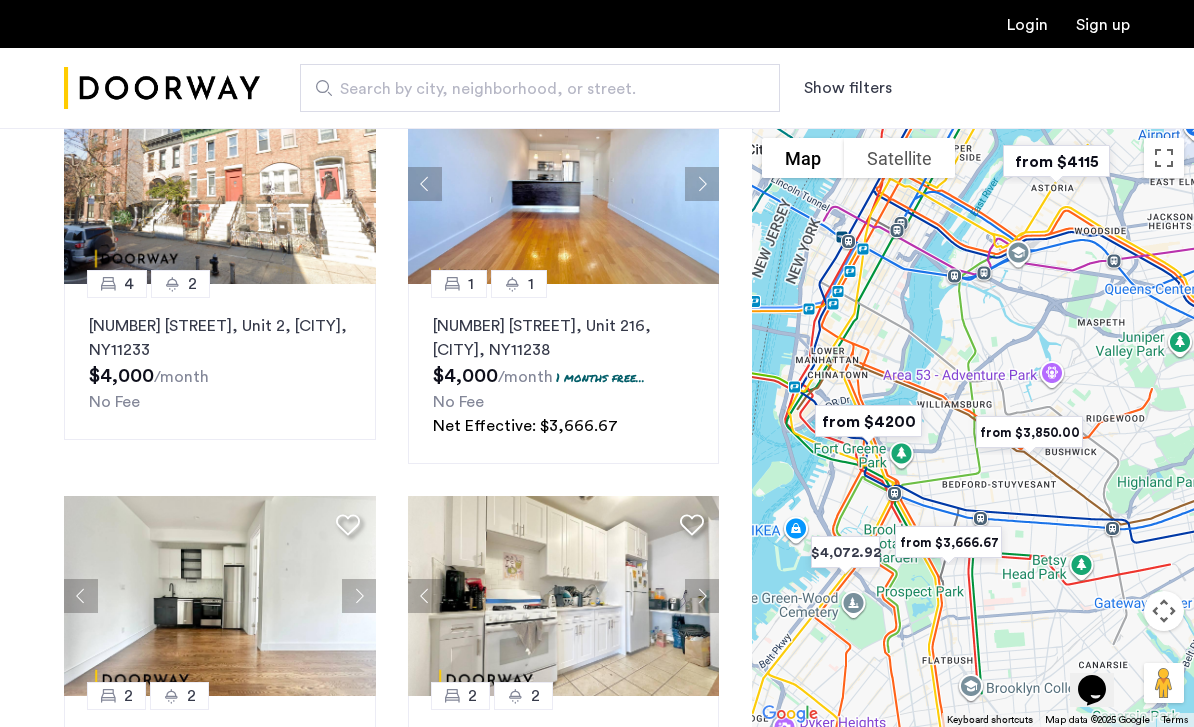 click 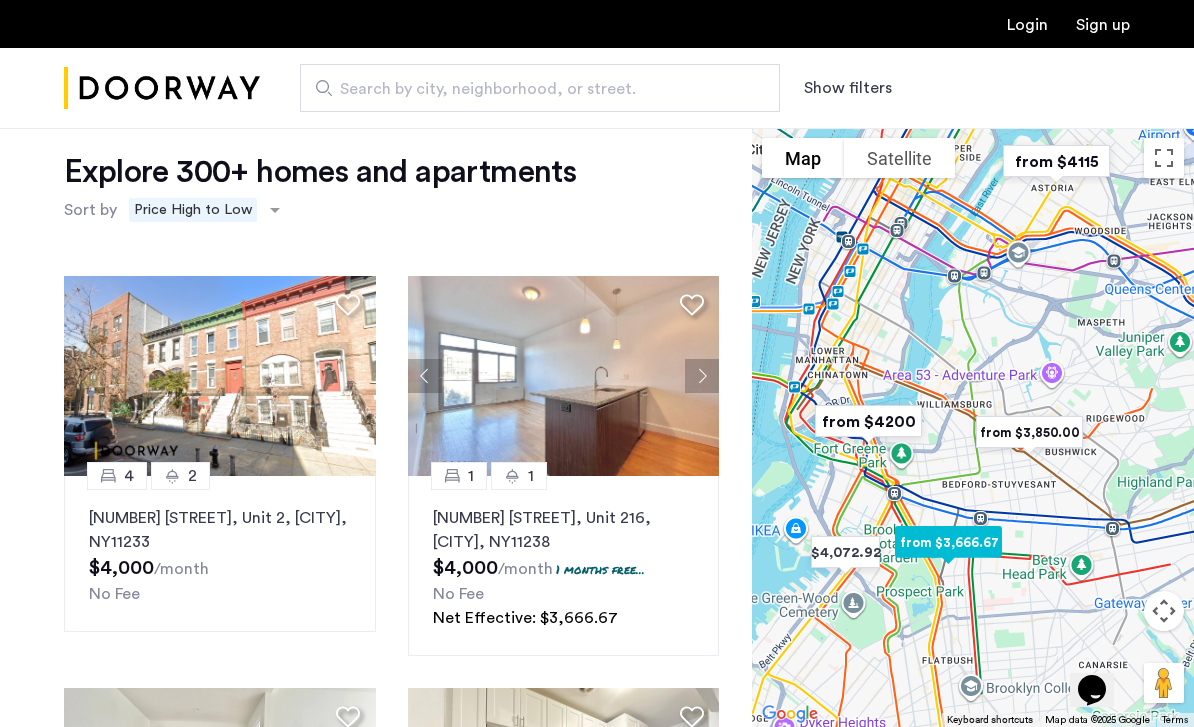 scroll, scrollTop: 26, scrollLeft: 0, axis: vertical 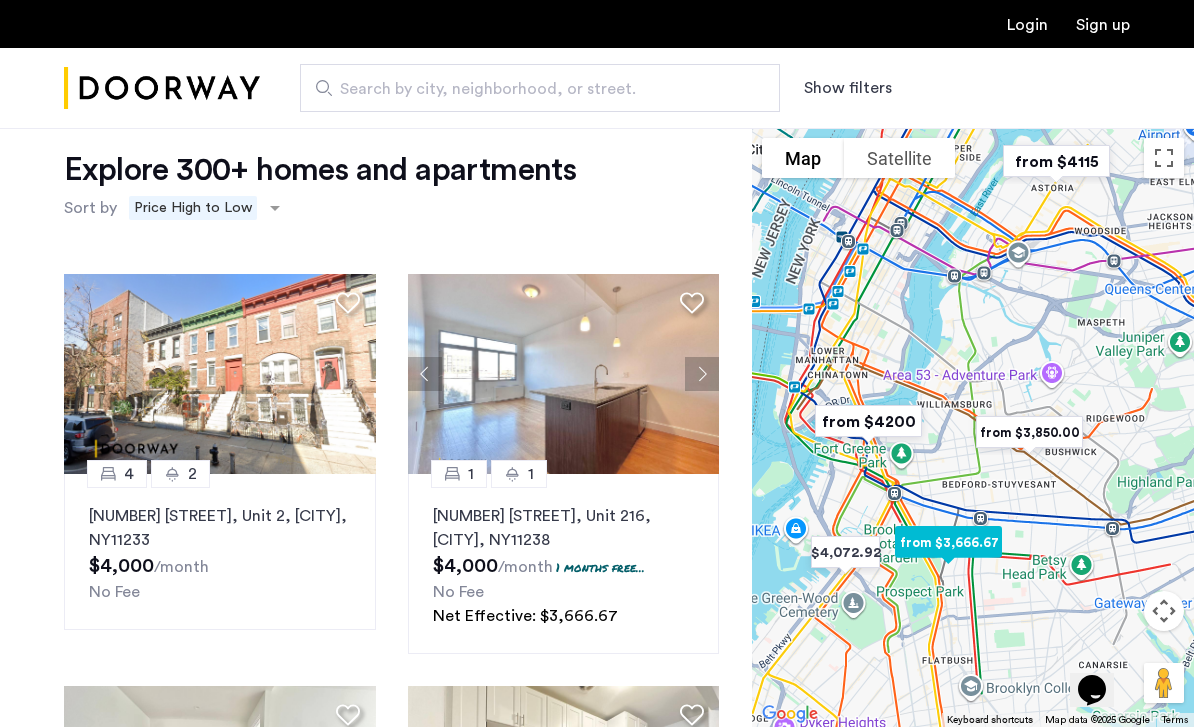 click 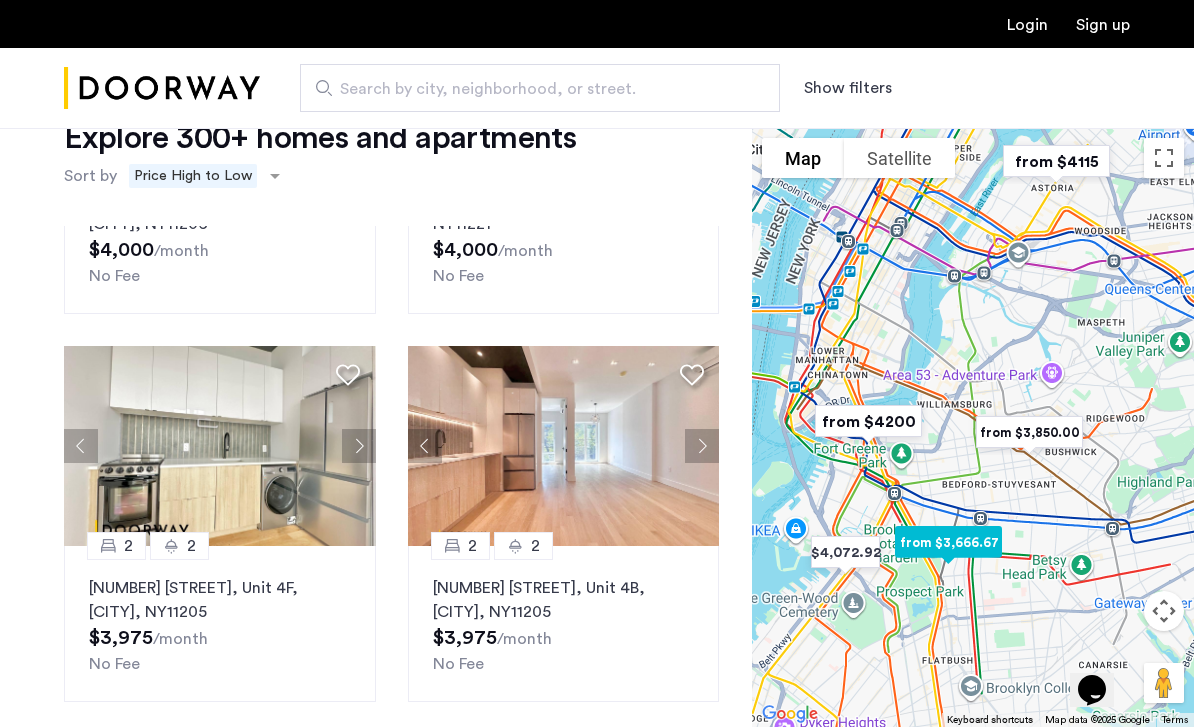 scroll, scrollTop: 720, scrollLeft: 0, axis: vertical 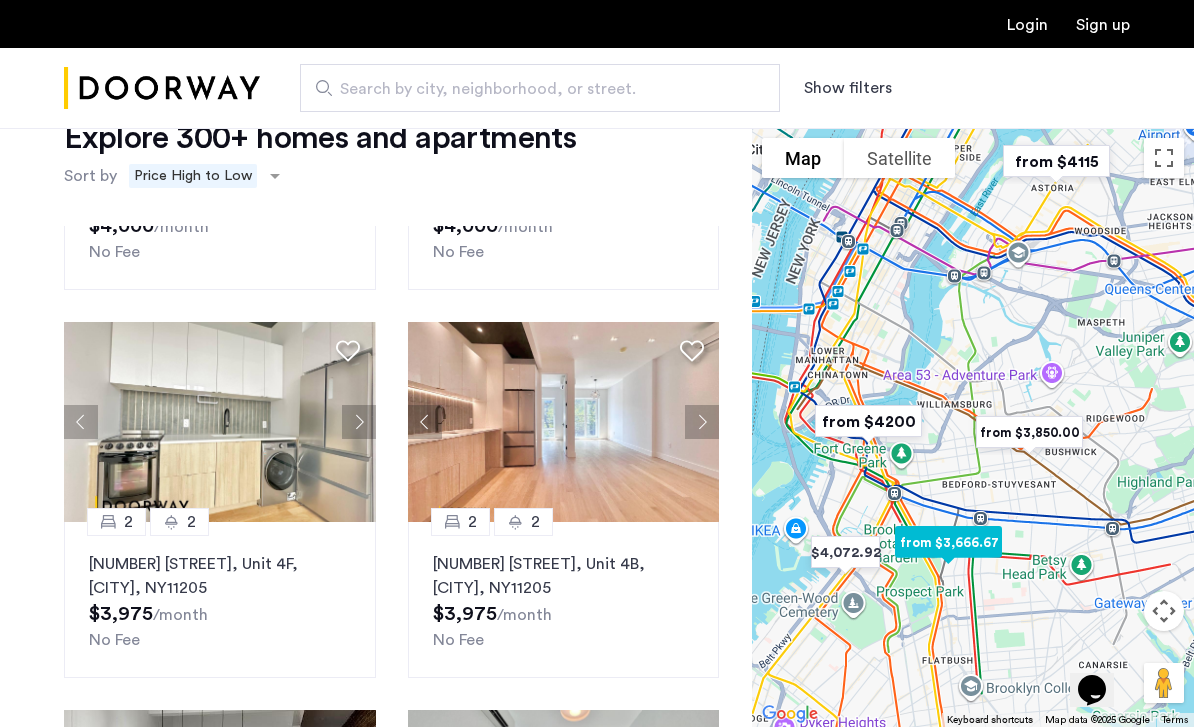 click 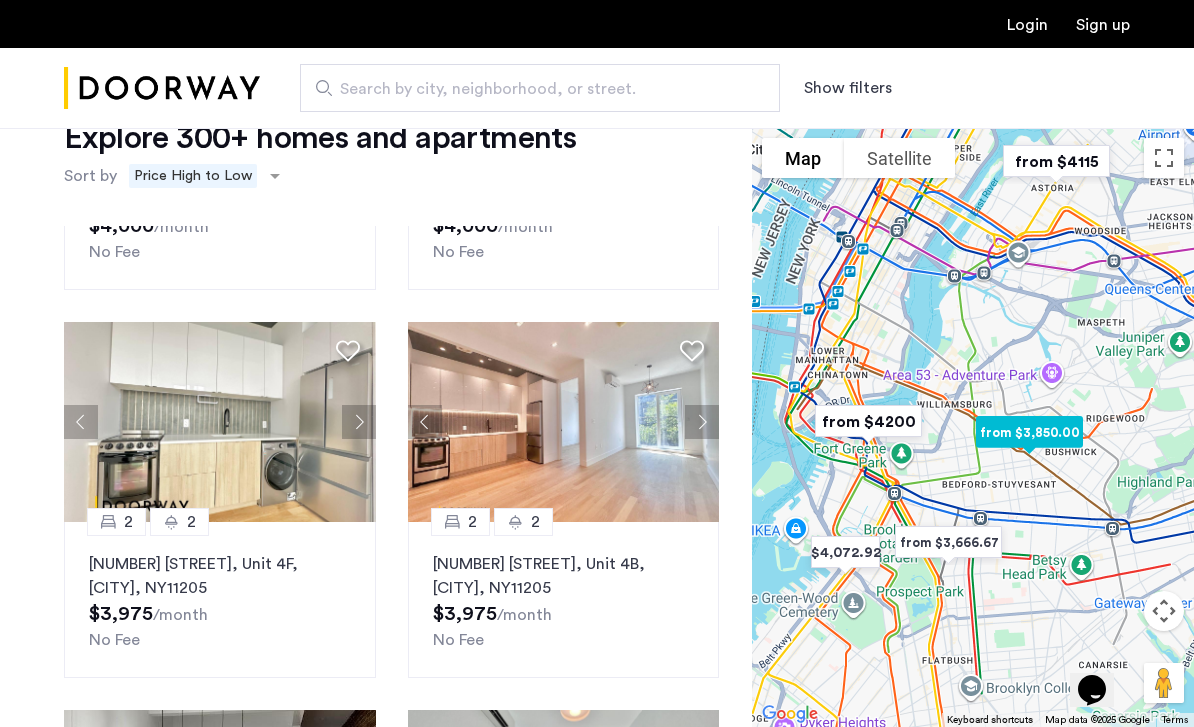 click 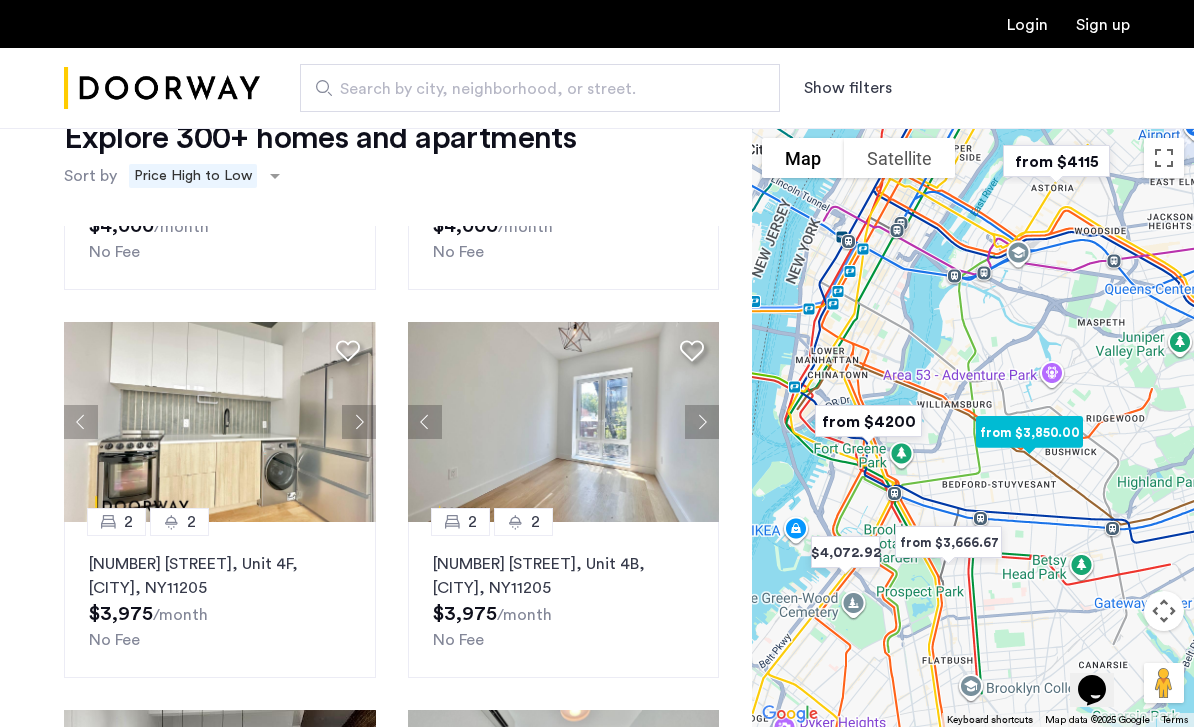 click 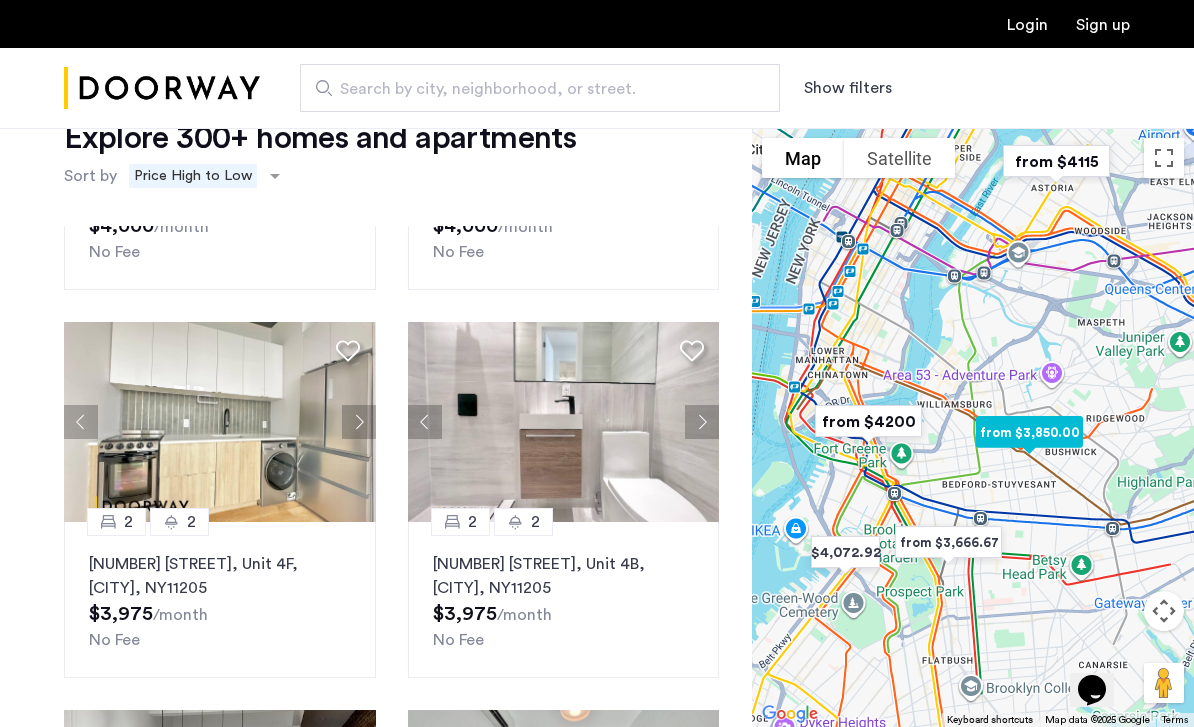 click 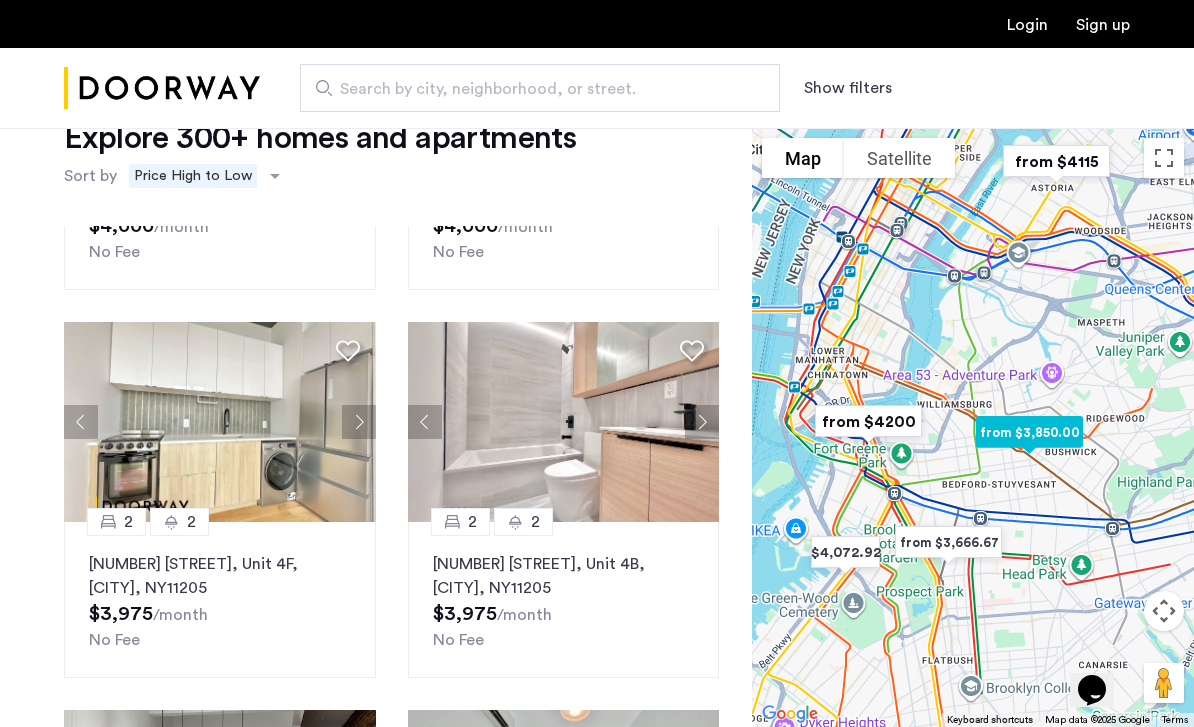click 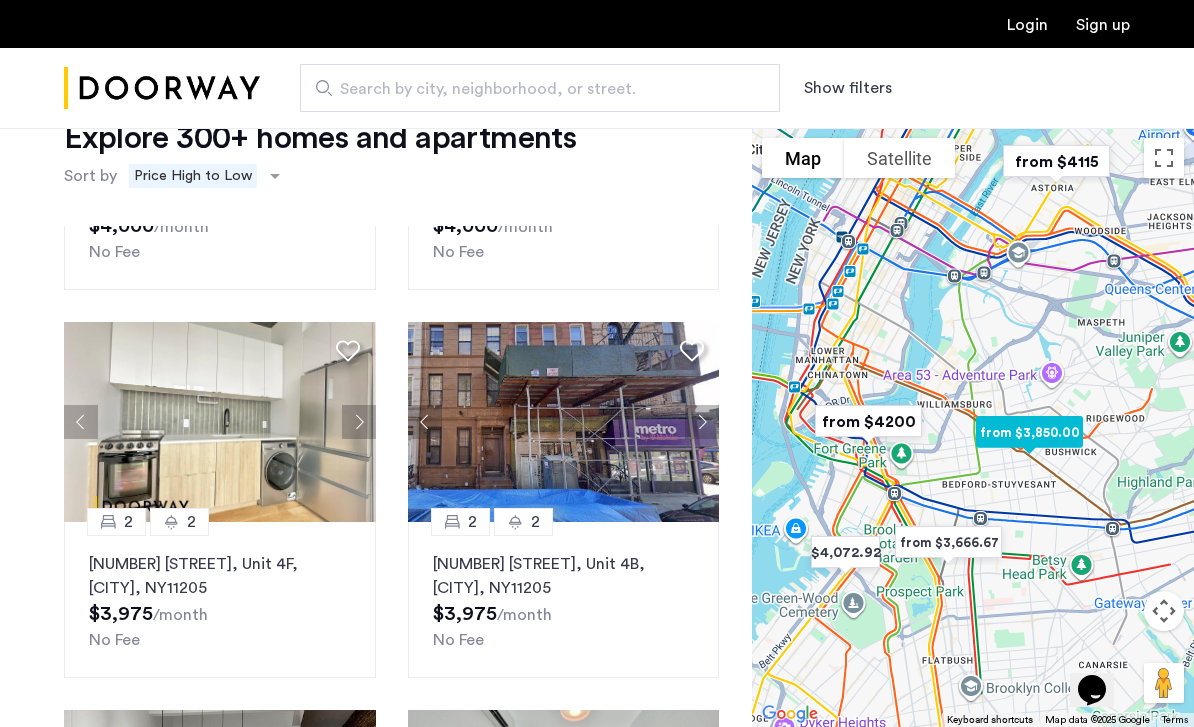 click 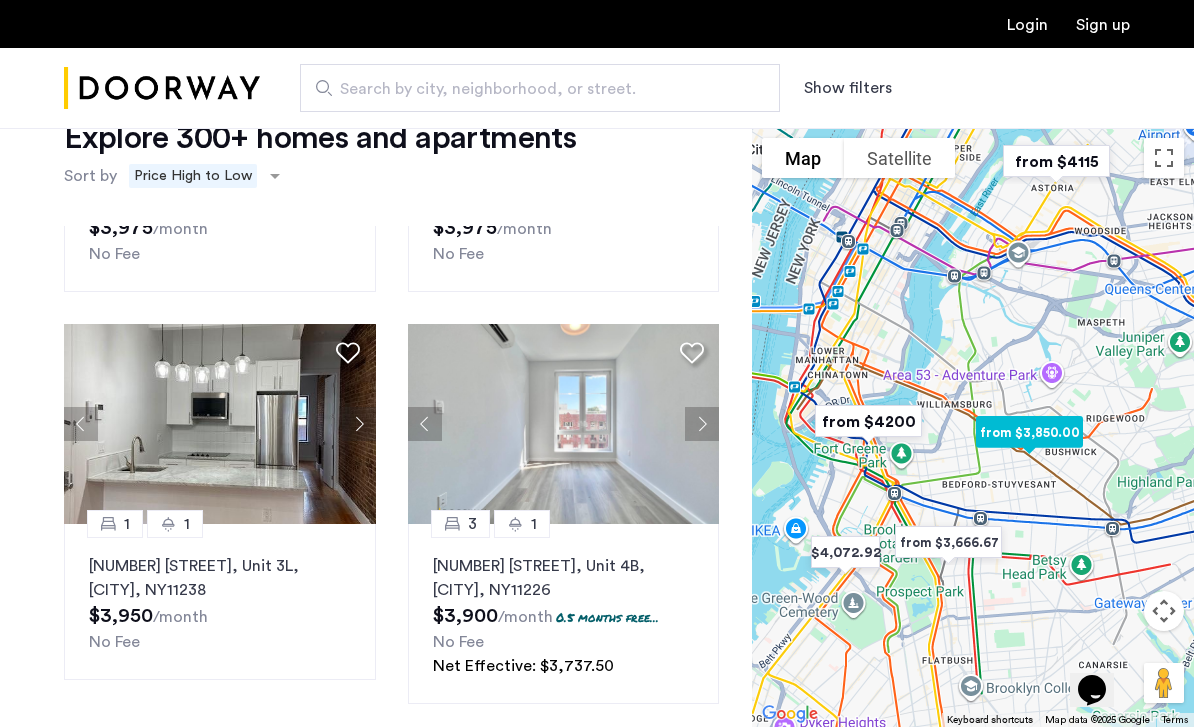 scroll, scrollTop: 1105, scrollLeft: 0, axis: vertical 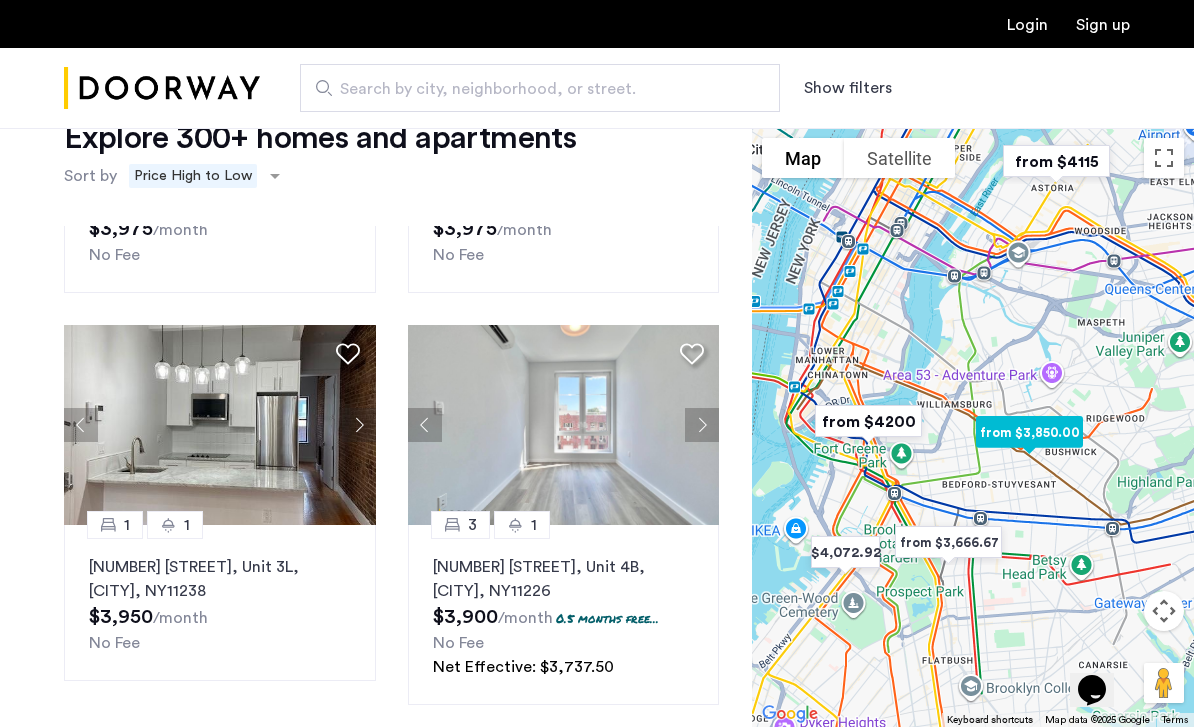 click 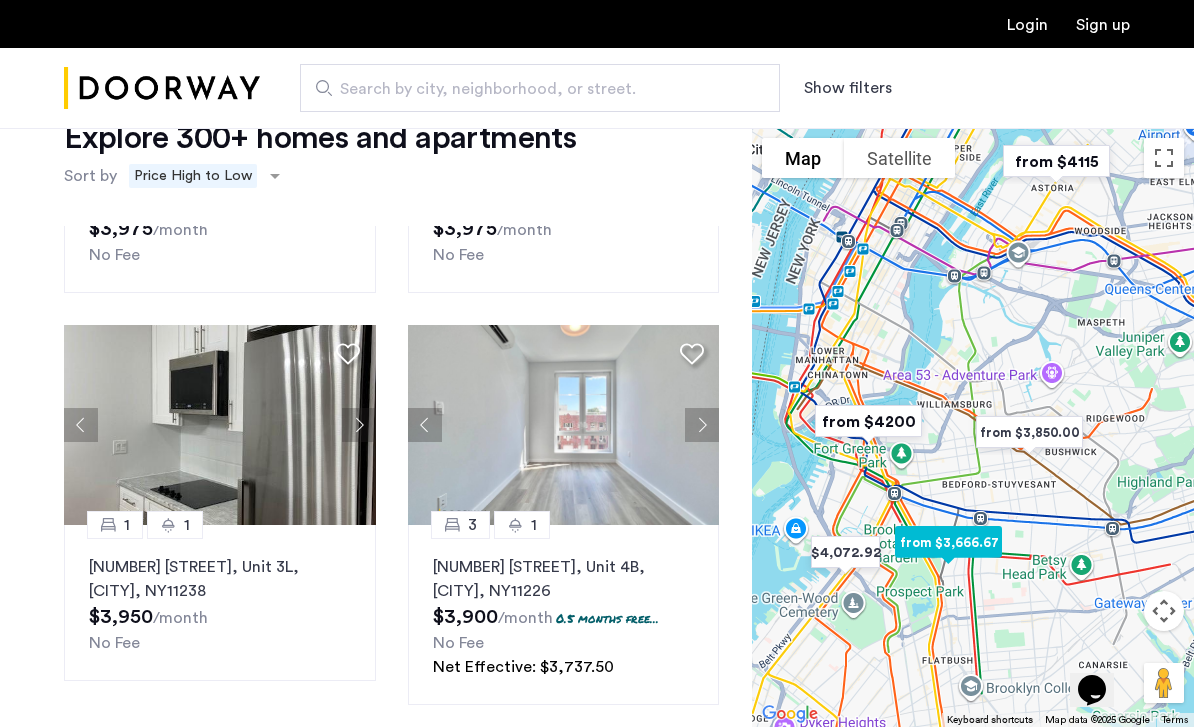 click 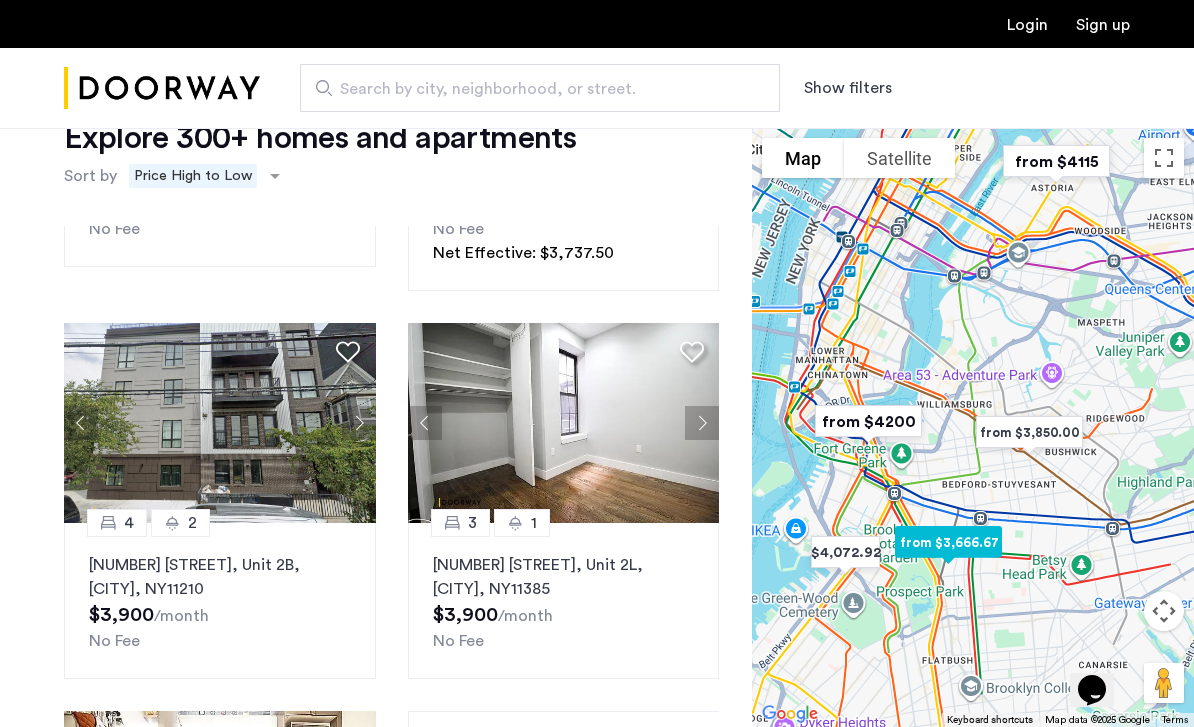 scroll, scrollTop: 1525, scrollLeft: 0, axis: vertical 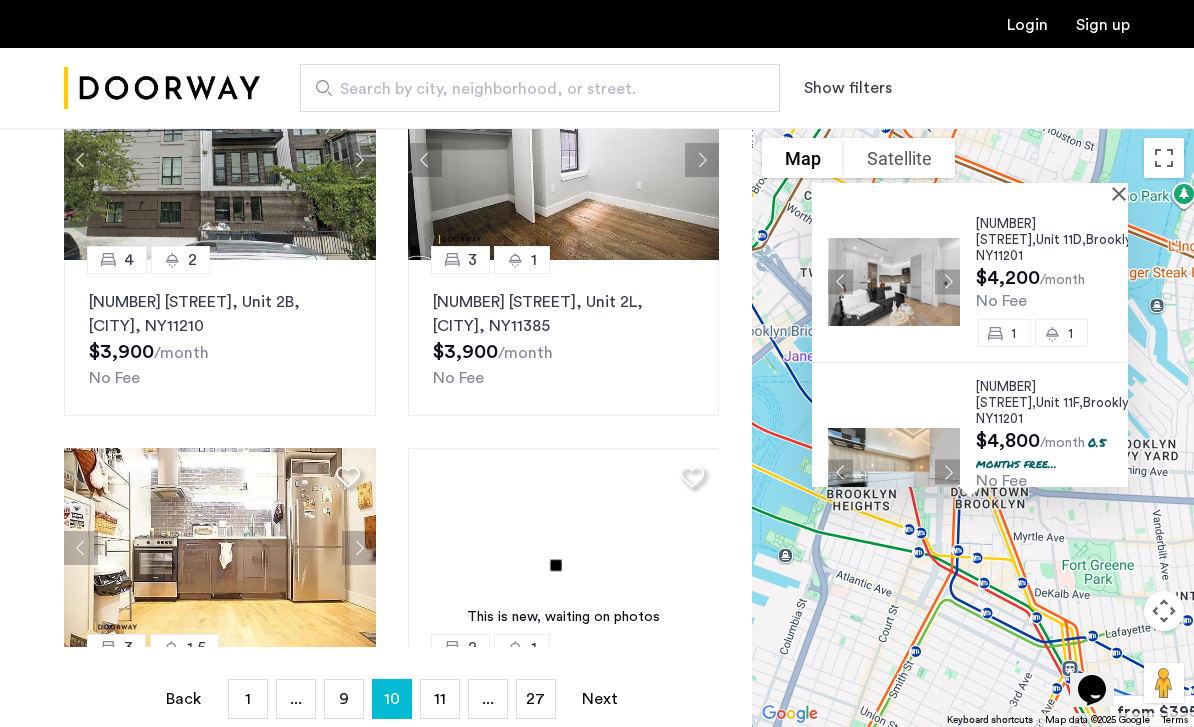 click at bounding box center [894, 281] 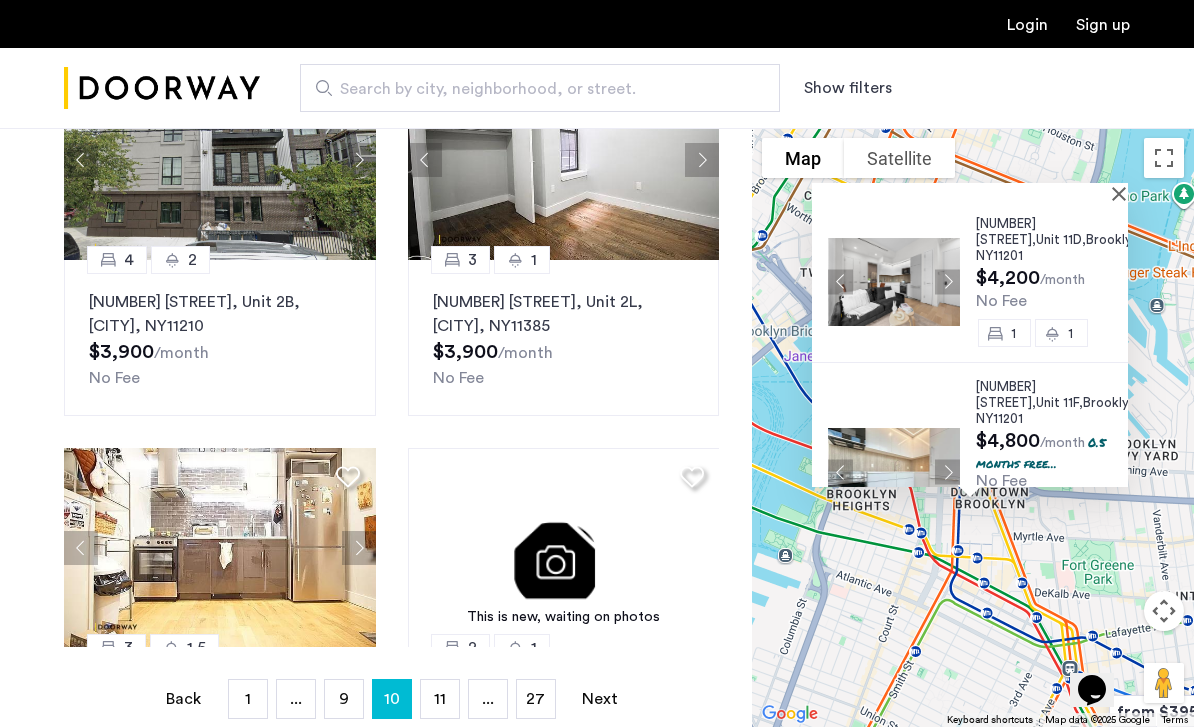 scroll, scrollTop: 347, scrollLeft: 0, axis: vertical 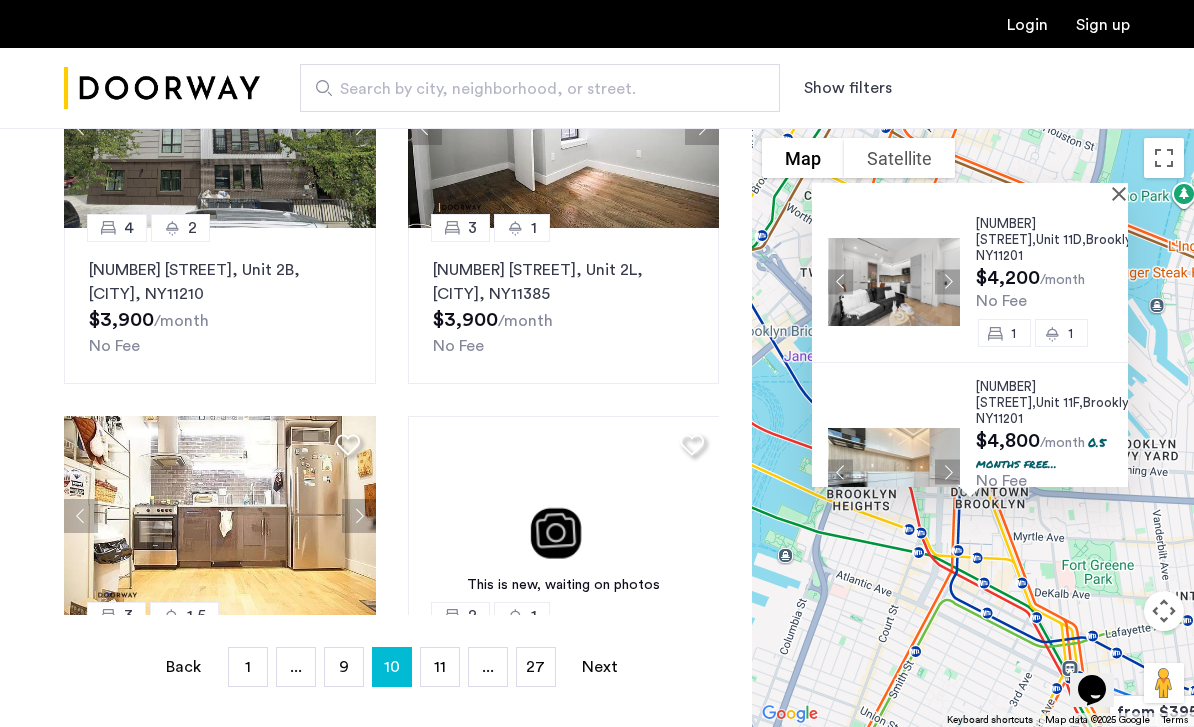 click at bounding box center (1123, 193) 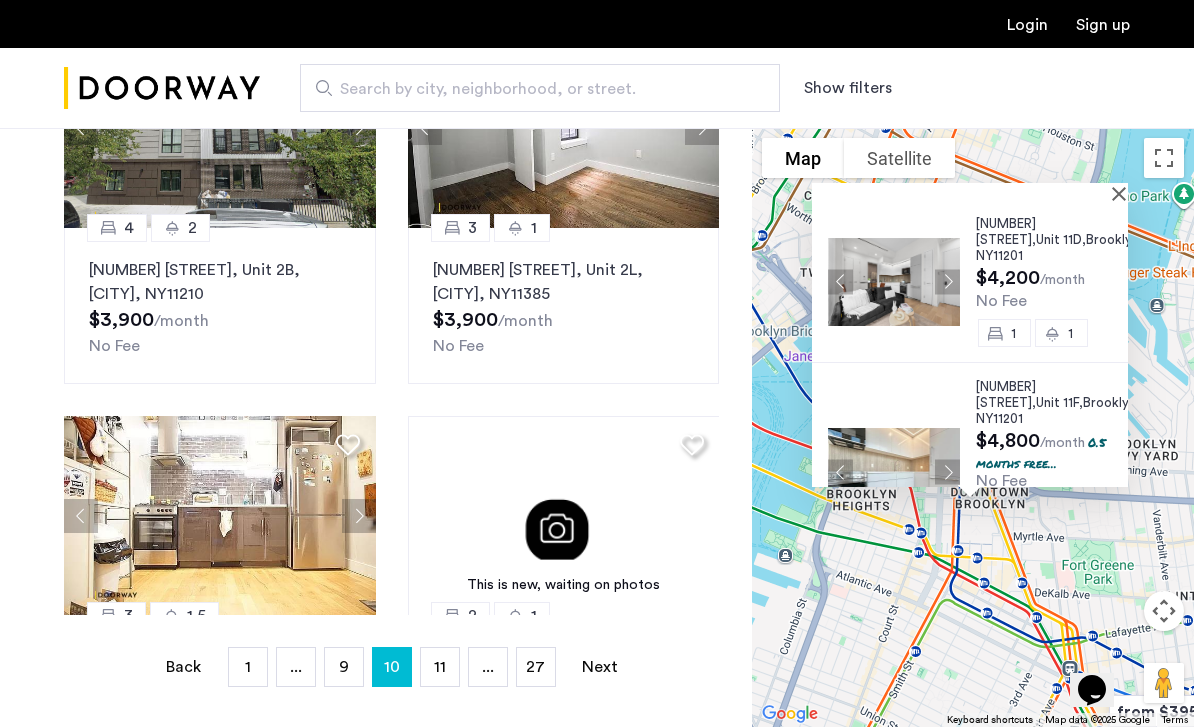 click at bounding box center [894, 281] 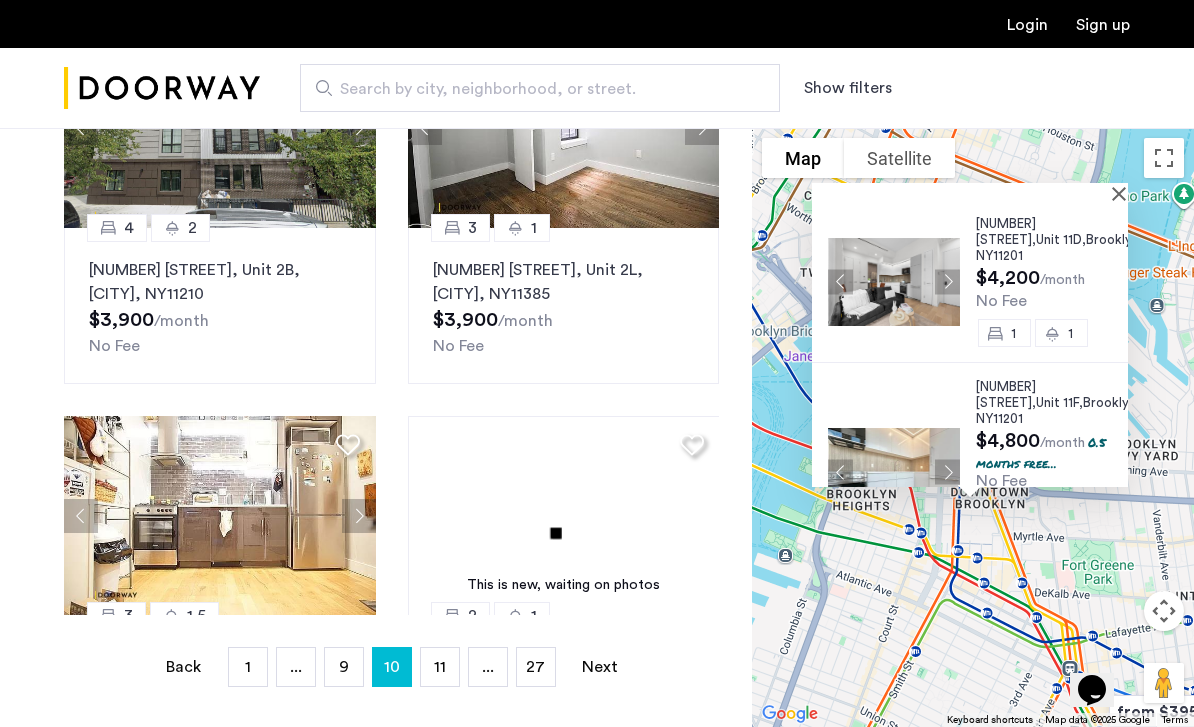 click on "11" at bounding box center (440, 667) 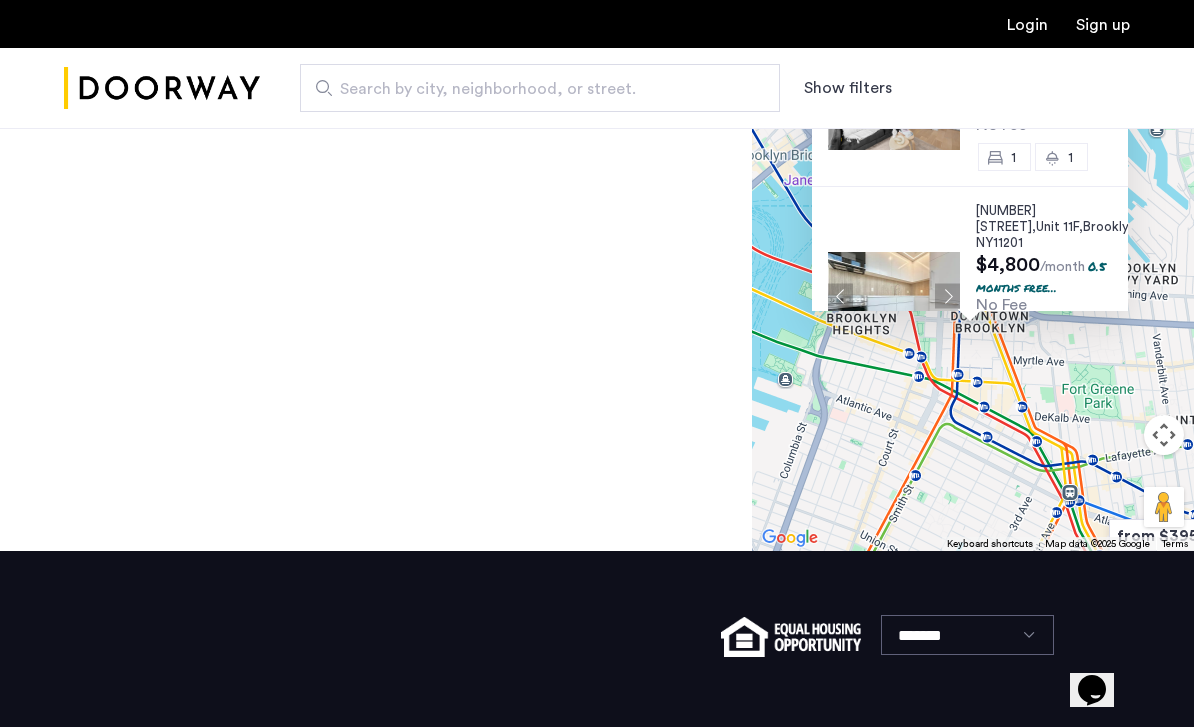 scroll, scrollTop: 0, scrollLeft: 0, axis: both 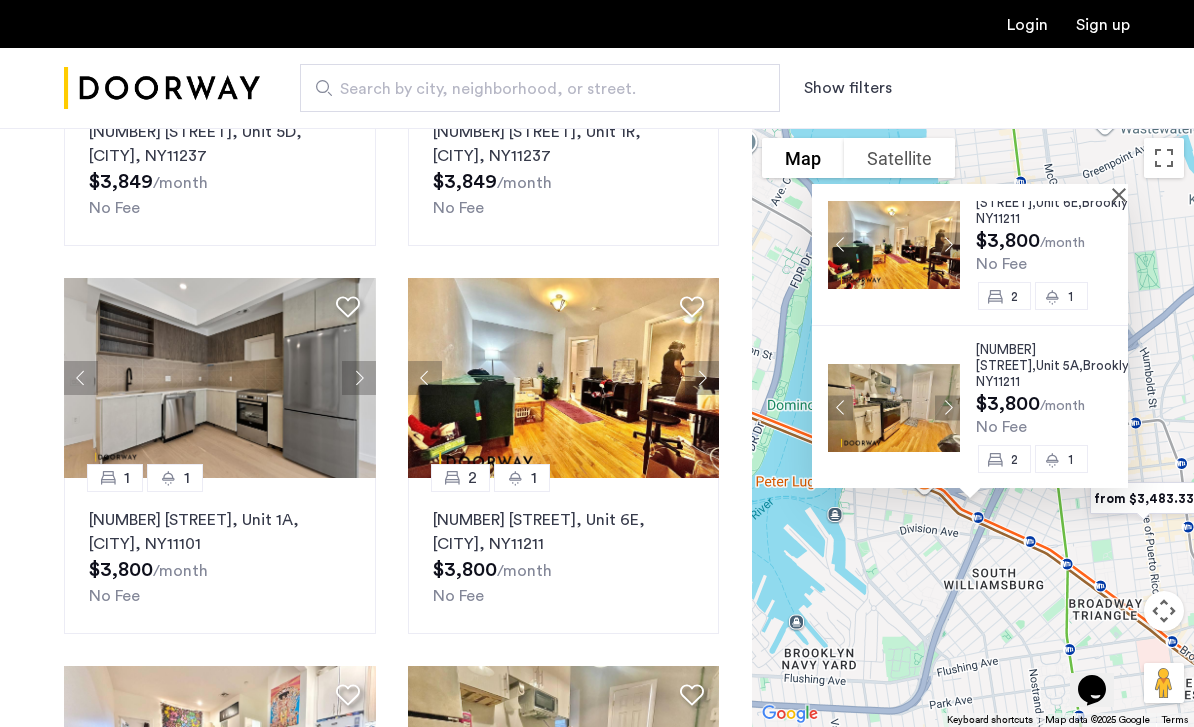 click at bounding box center [1123, 194] 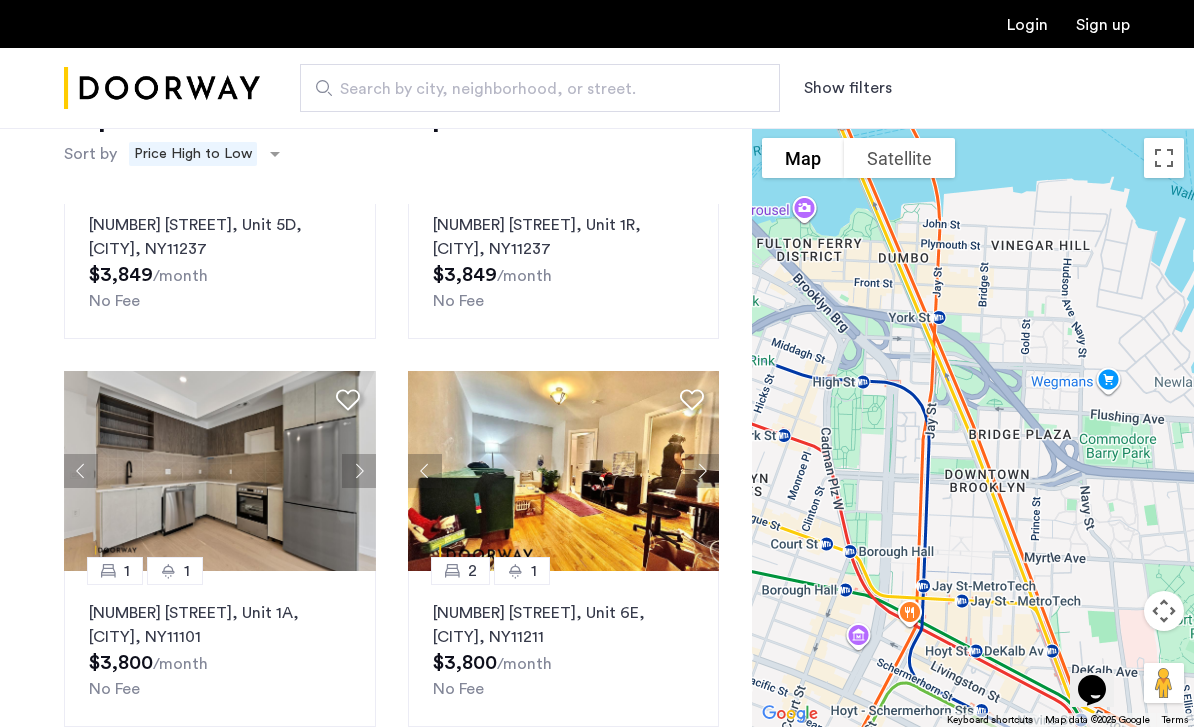 scroll, scrollTop: 0, scrollLeft: 0, axis: both 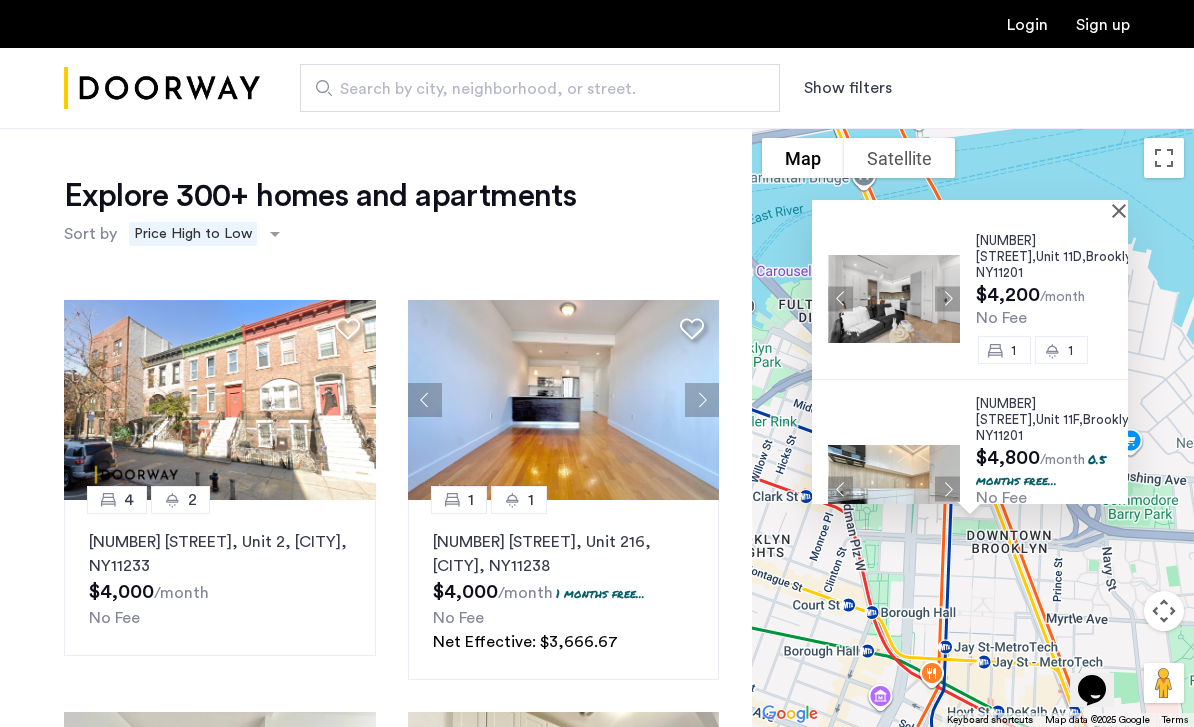 click at bounding box center (894, 298) 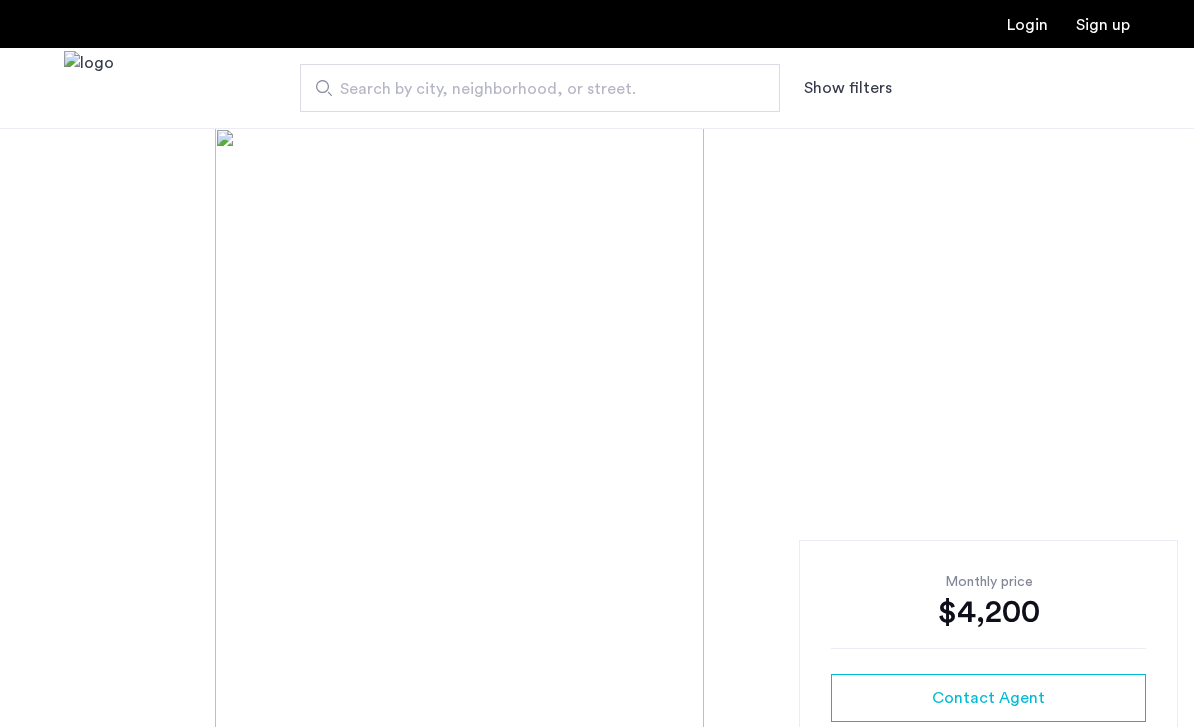 scroll, scrollTop: 0, scrollLeft: 0, axis: both 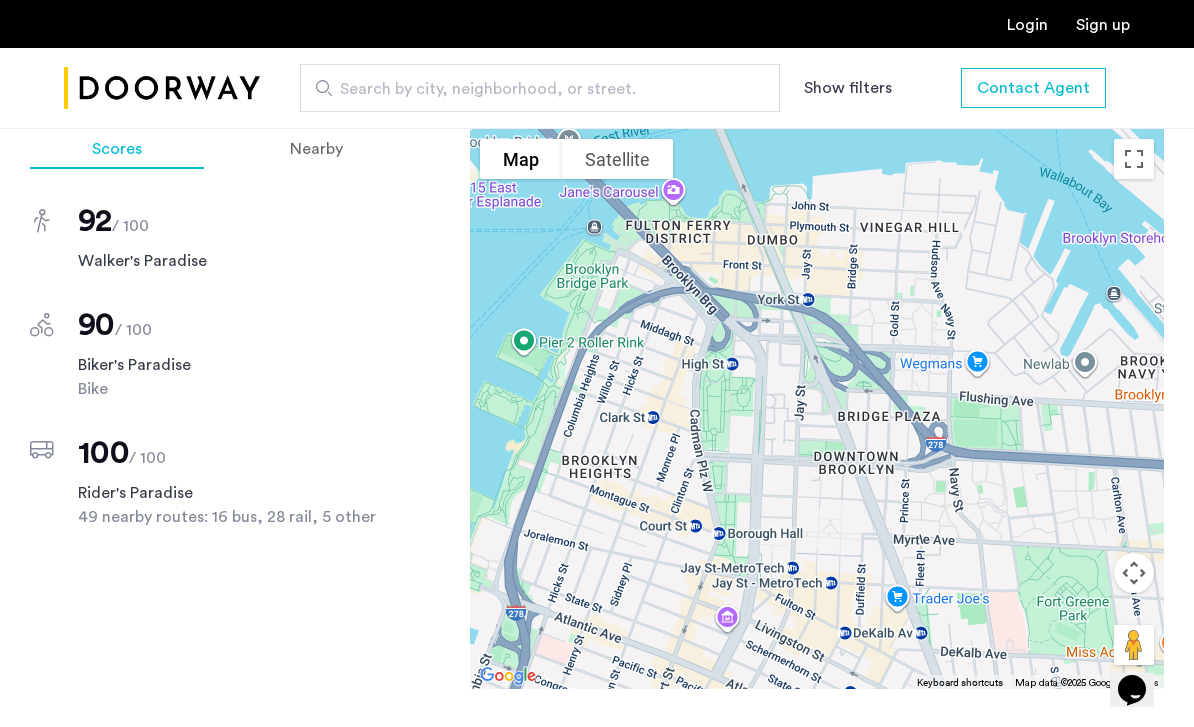 click at bounding box center (817, 409) 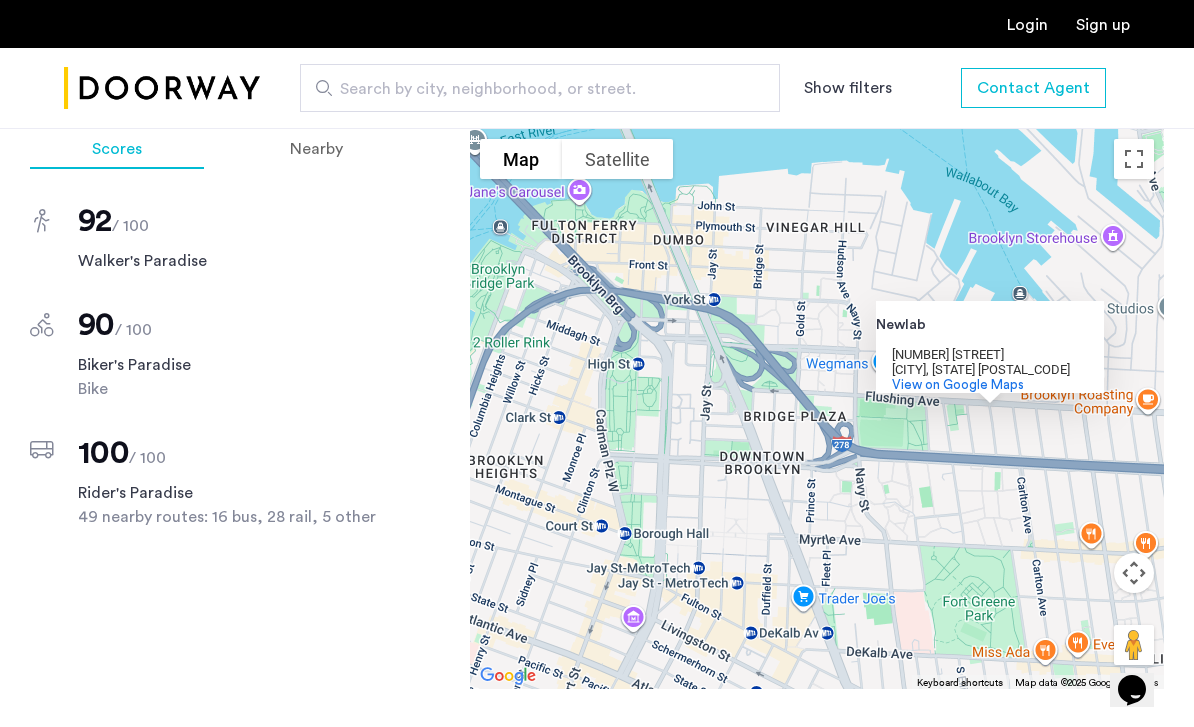 click on "Newlab                     Newlab                 19 Morris Ave Brooklyn, NY 11205              View on Google Maps" at bounding box center (817, 409) 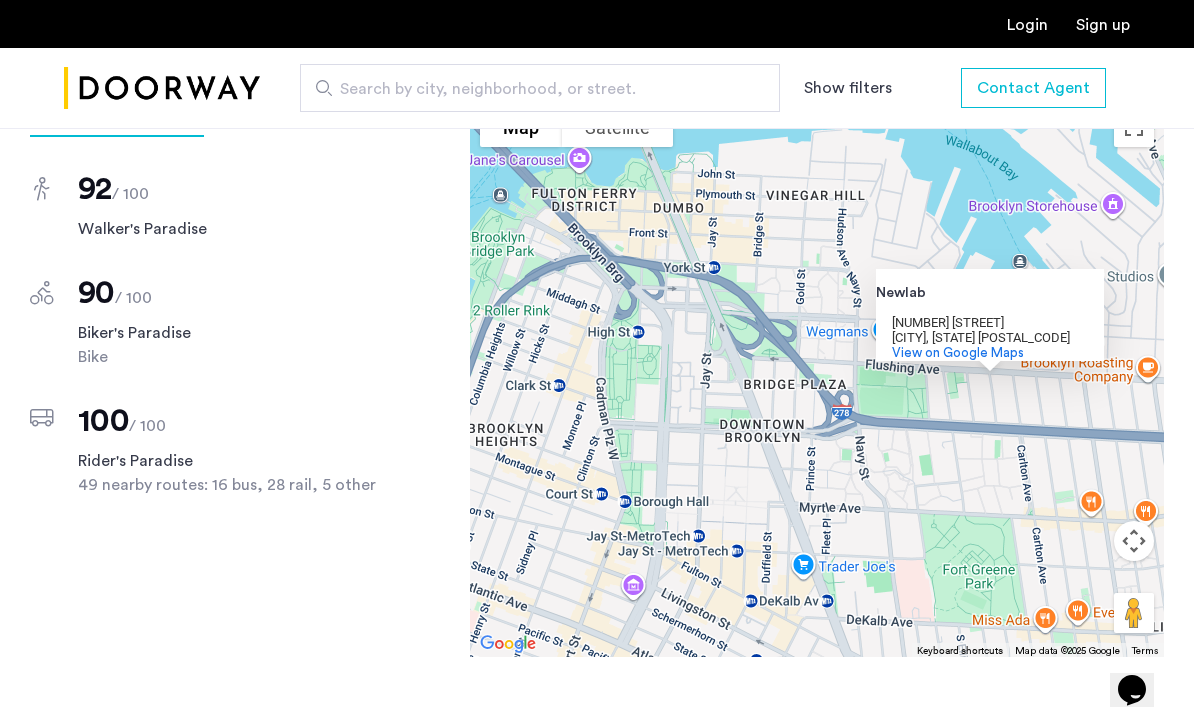click on "Newlab                     Newlab                 19 Morris Ave Brooklyn, NY 11205              View on Google Maps" at bounding box center (817, 377) 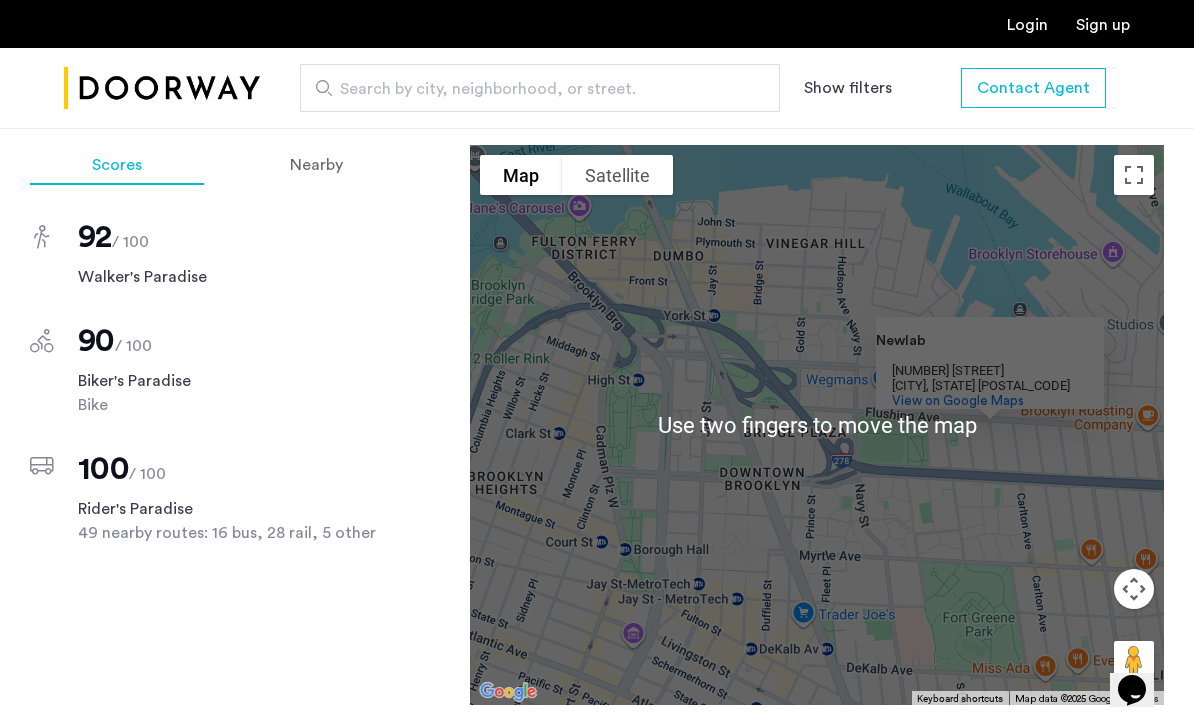scroll, scrollTop: 1882, scrollLeft: 0, axis: vertical 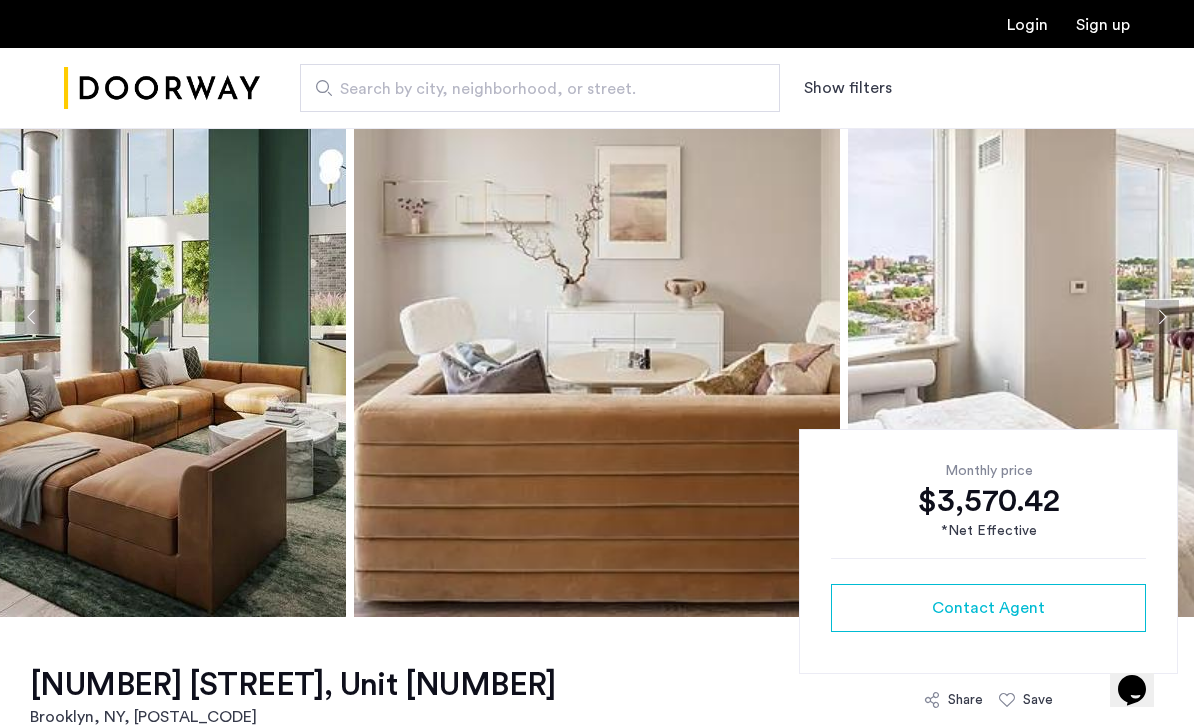 click 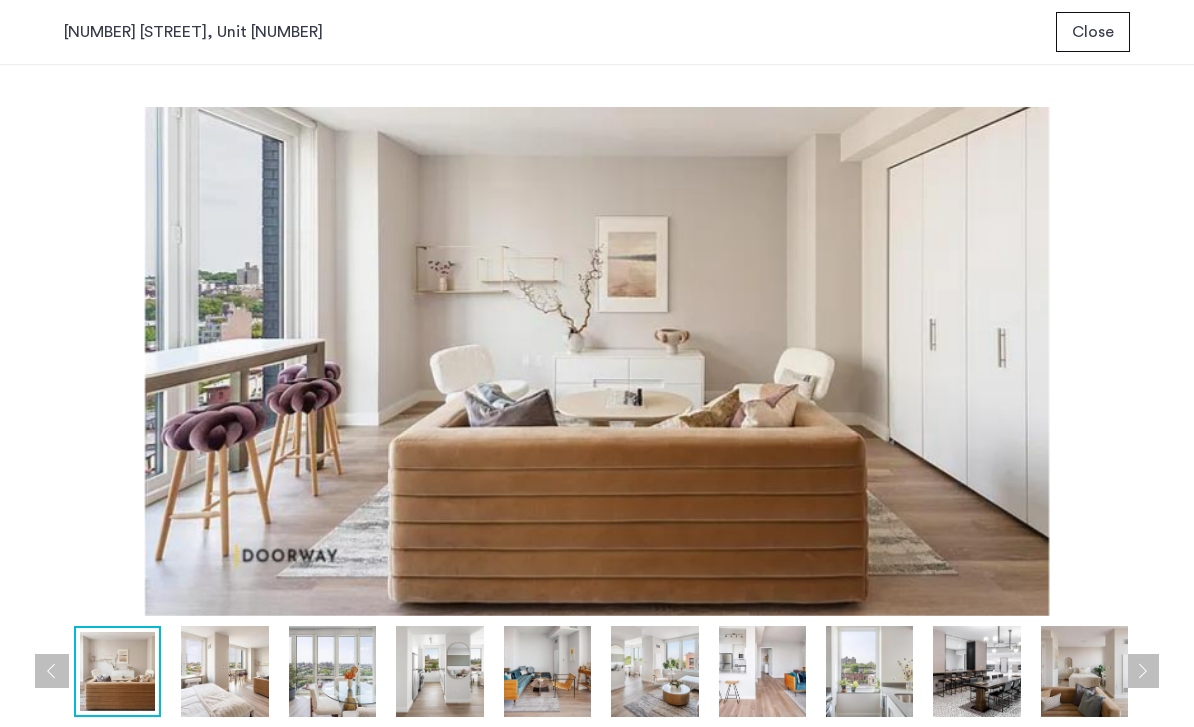 click at bounding box center (224, 672) 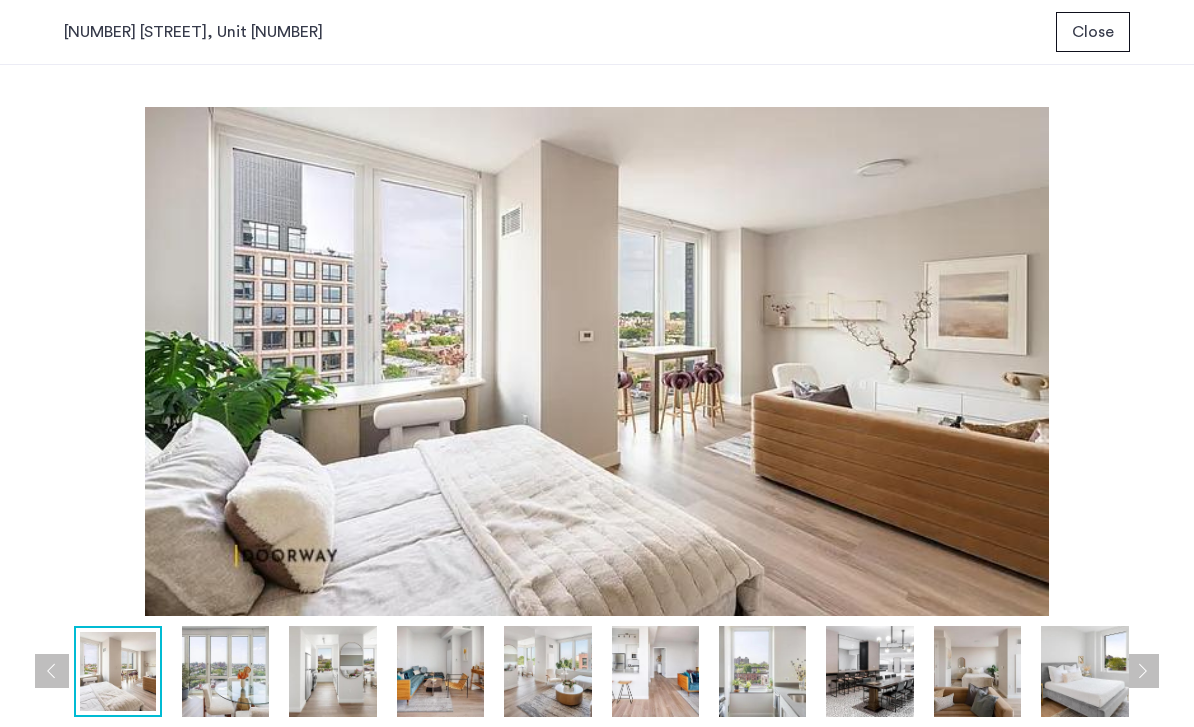 click at bounding box center [440, 672] 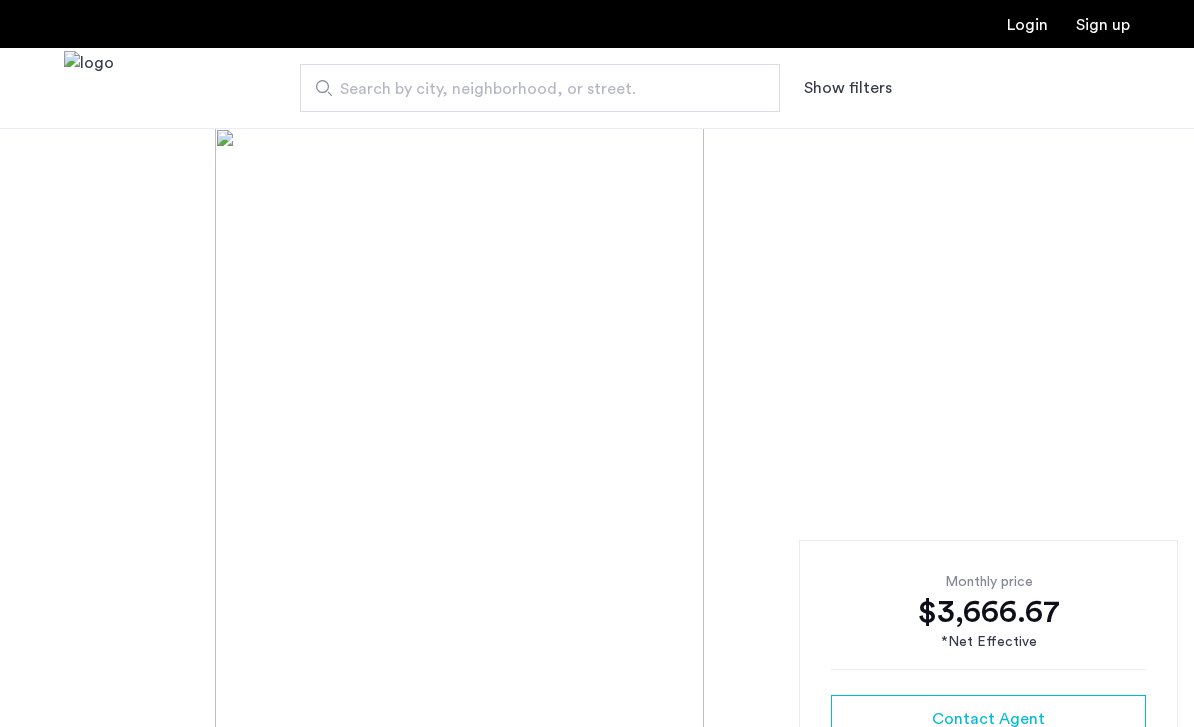 scroll, scrollTop: 0, scrollLeft: 0, axis: both 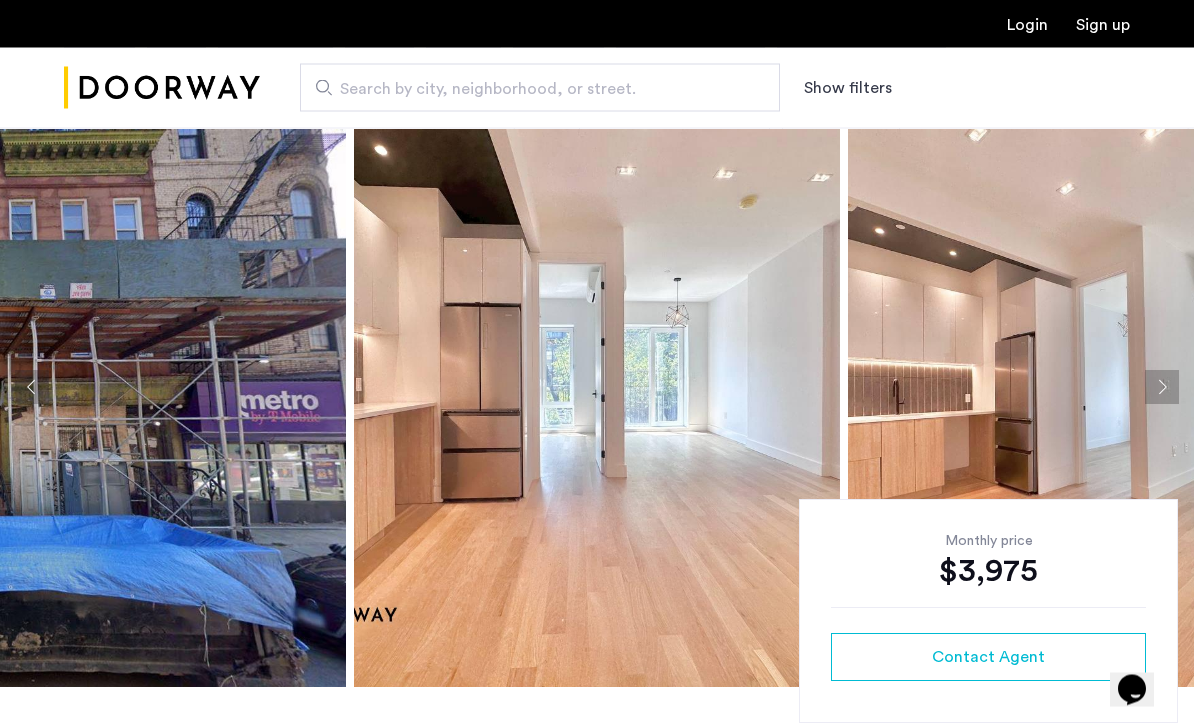 click 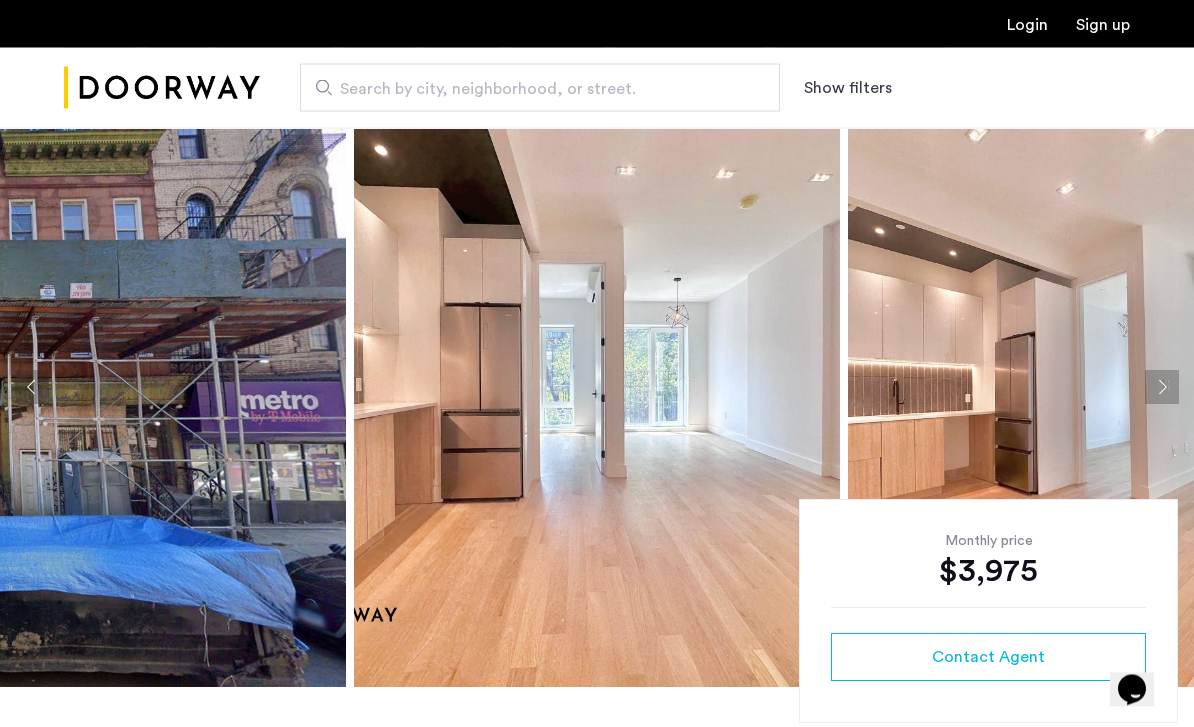 scroll, scrollTop: 0, scrollLeft: 0, axis: both 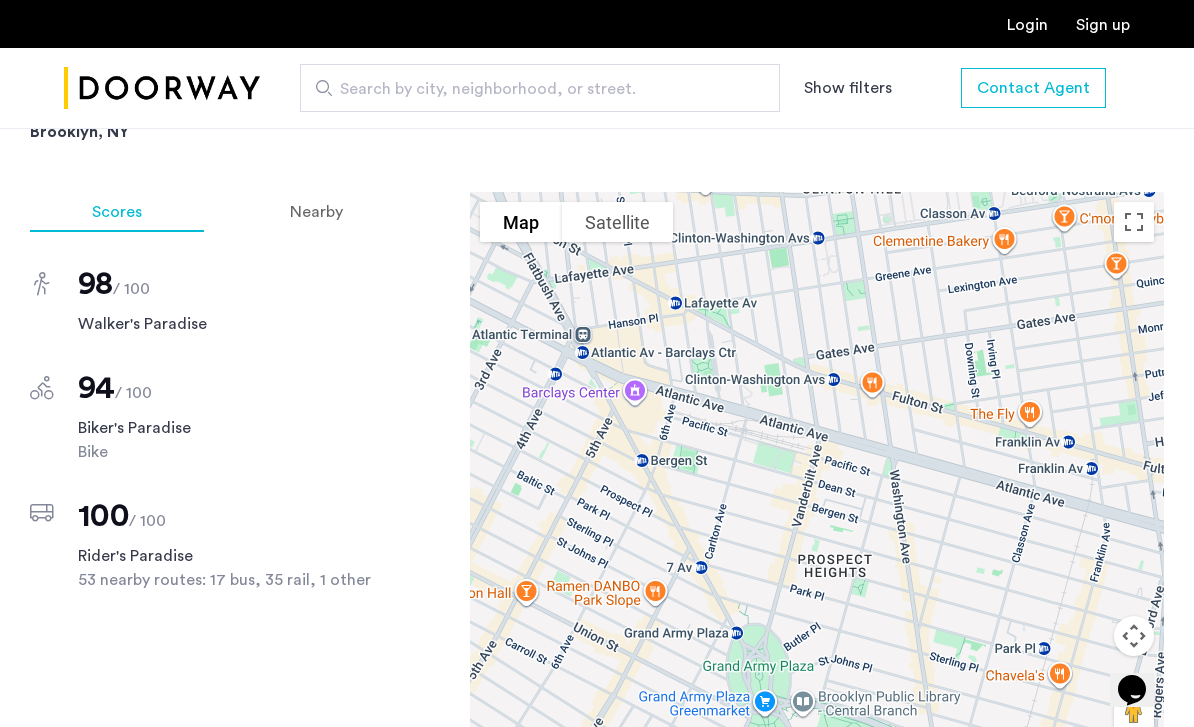 click at bounding box center (1134, 636) 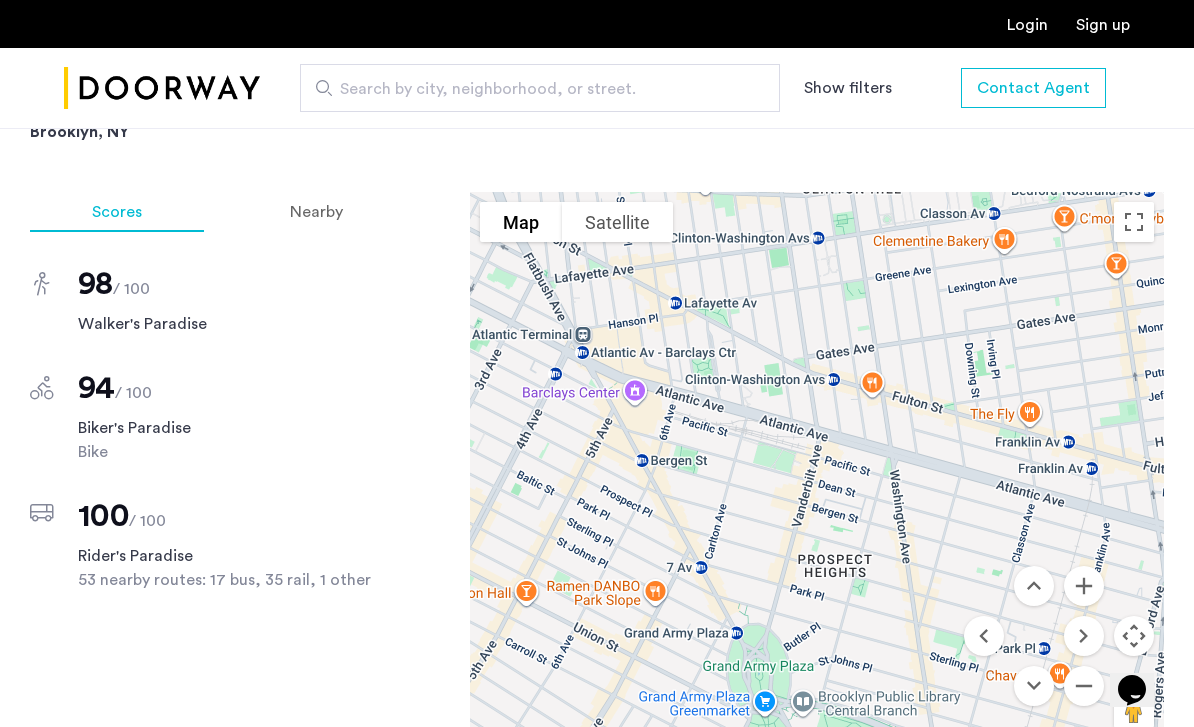 click at bounding box center (1084, 686) 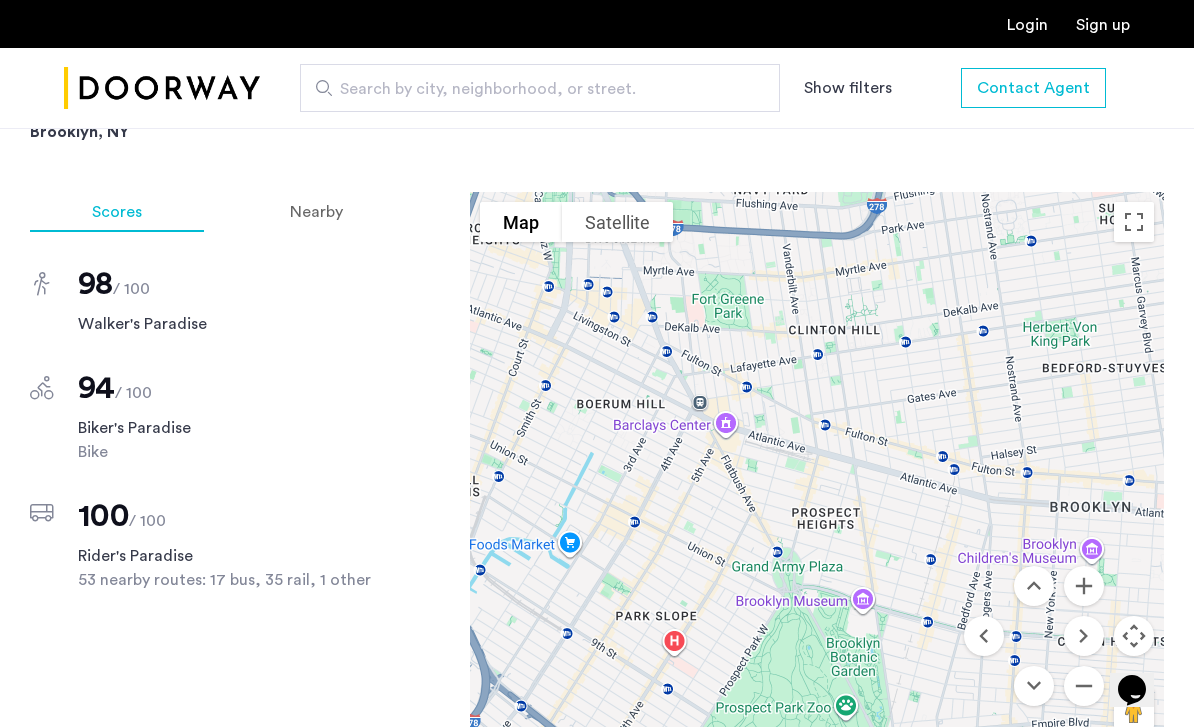click at bounding box center [817, 472] 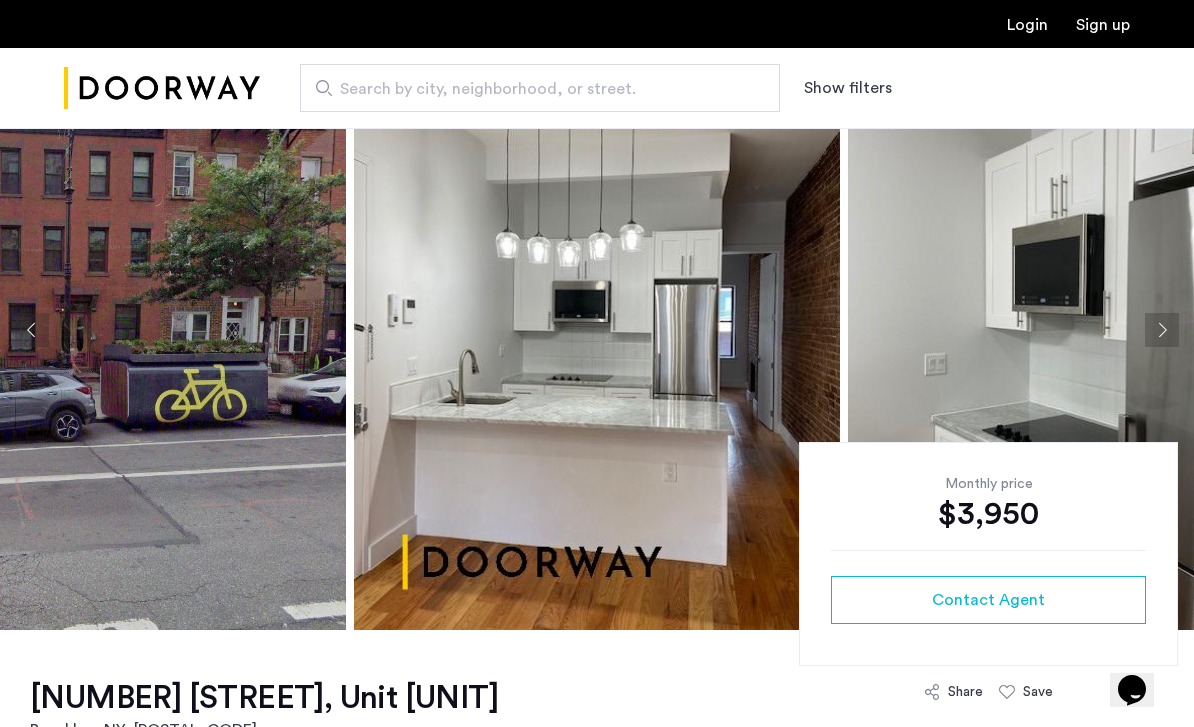 scroll, scrollTop: 0, scrollLeft: 0, axis: both 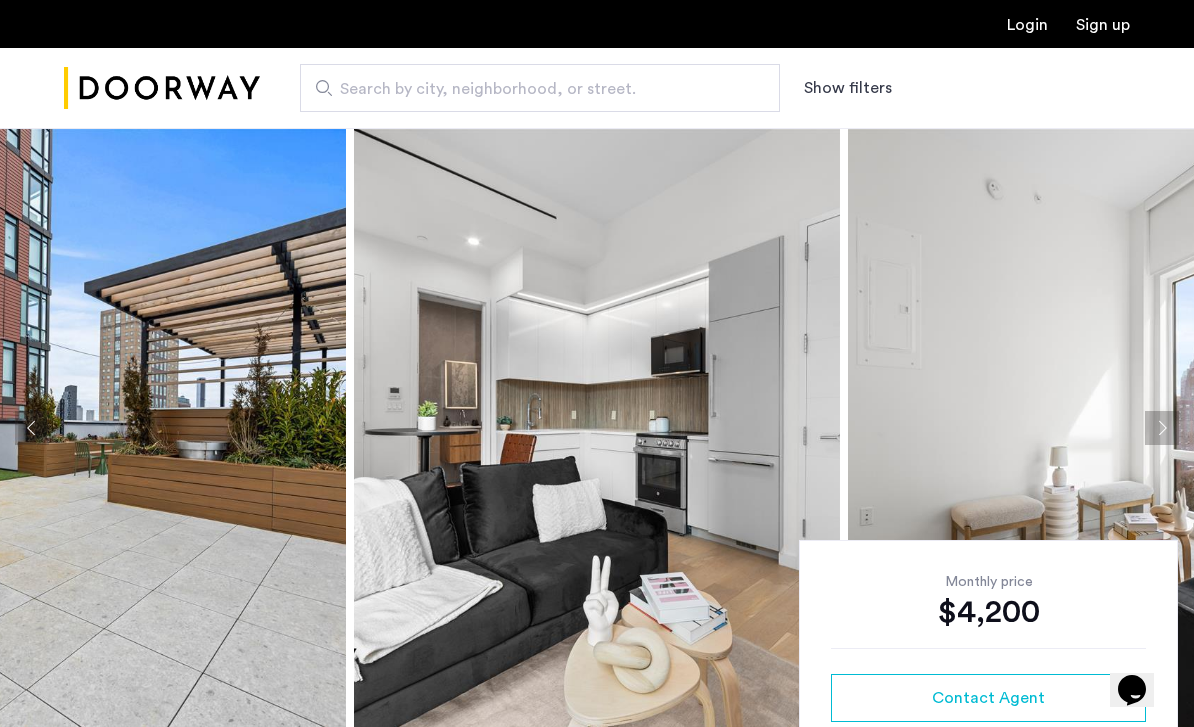 click 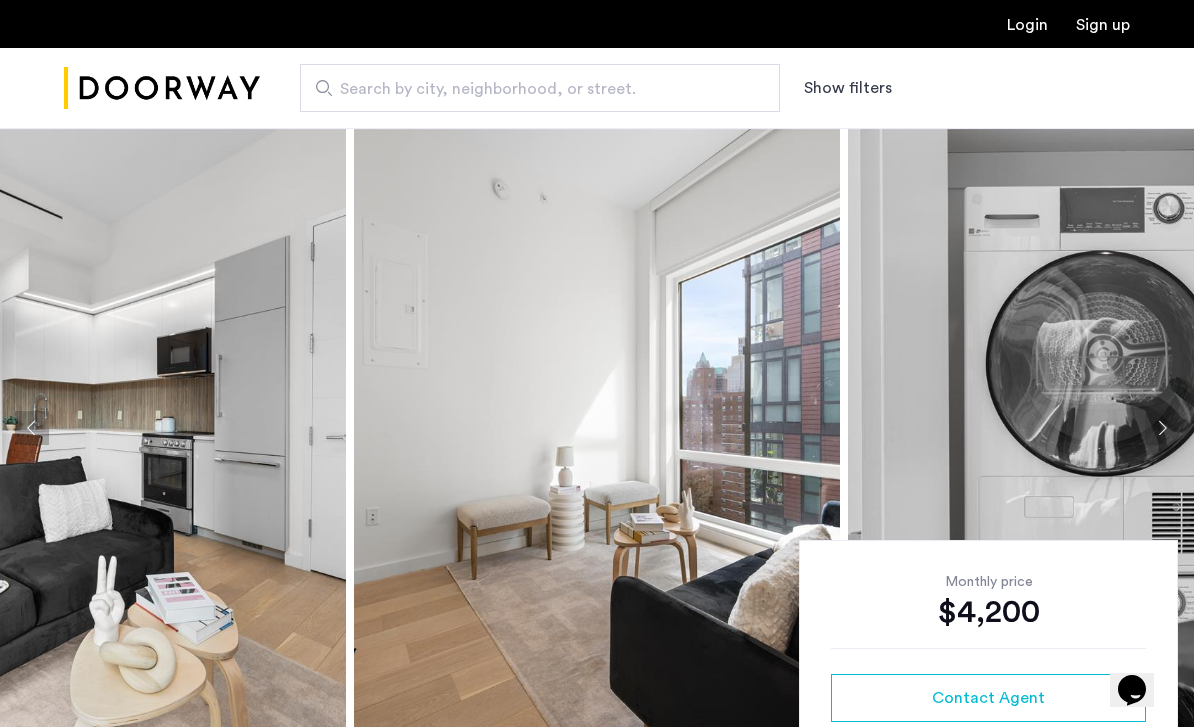 click 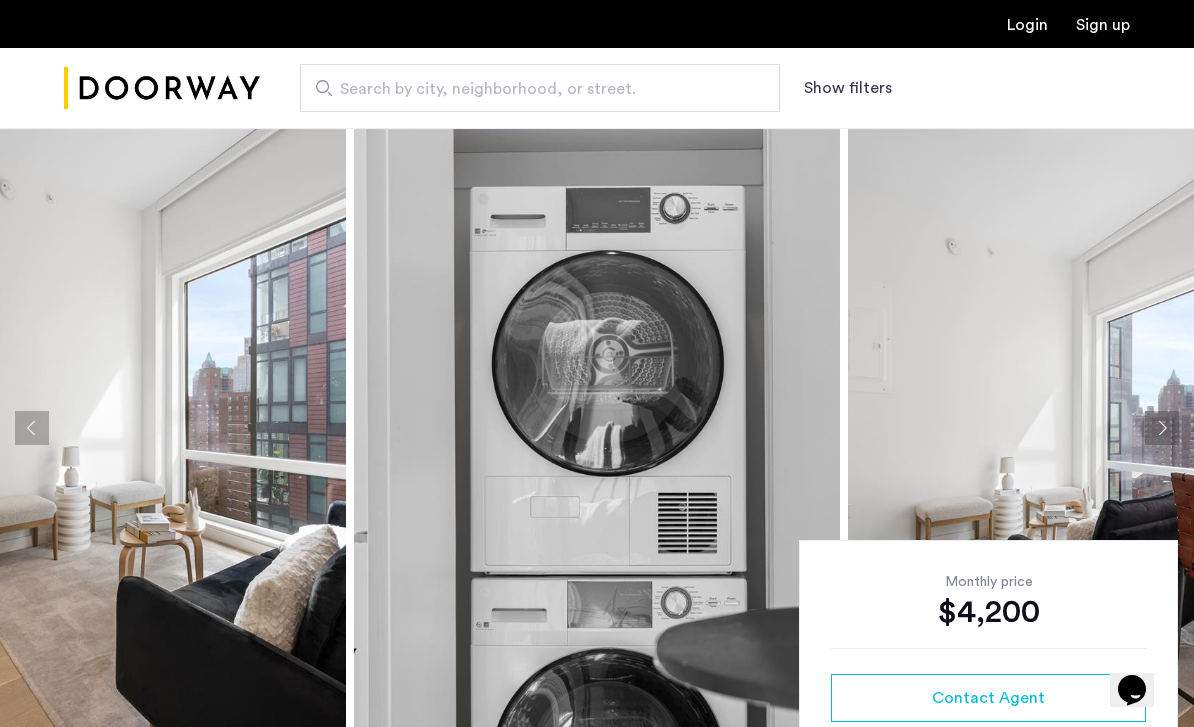 click 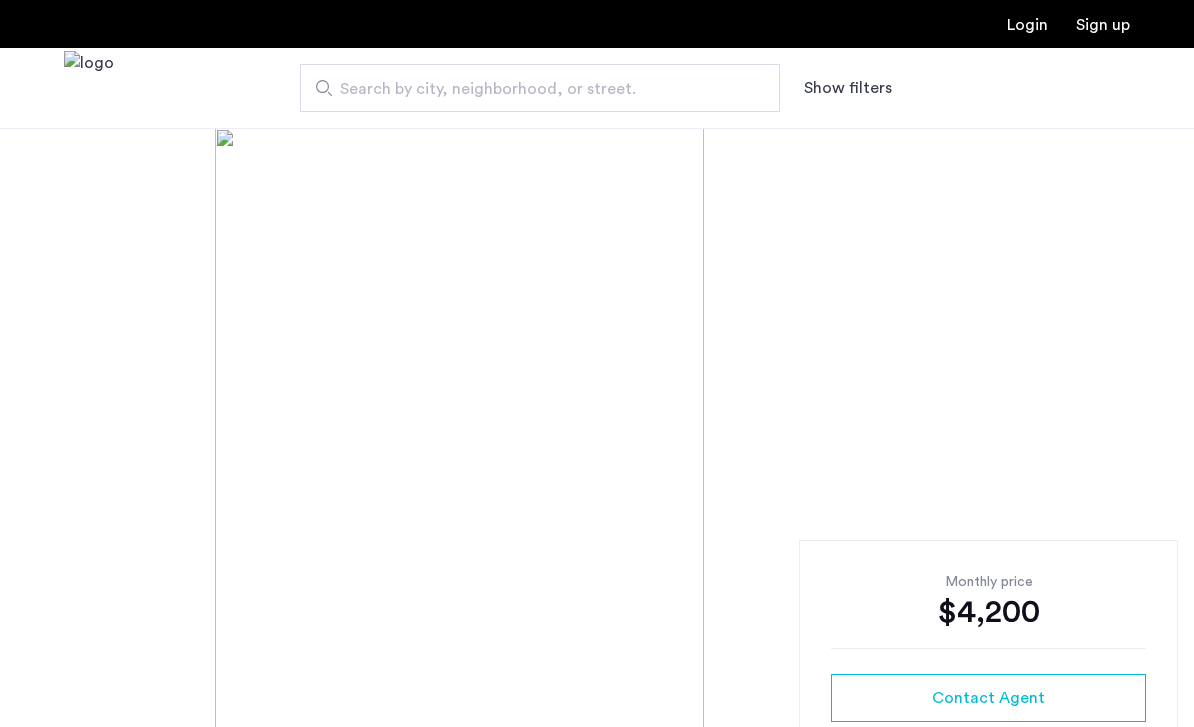 scroll, scrollTop: 0, scrollLeft: 0, axis: both 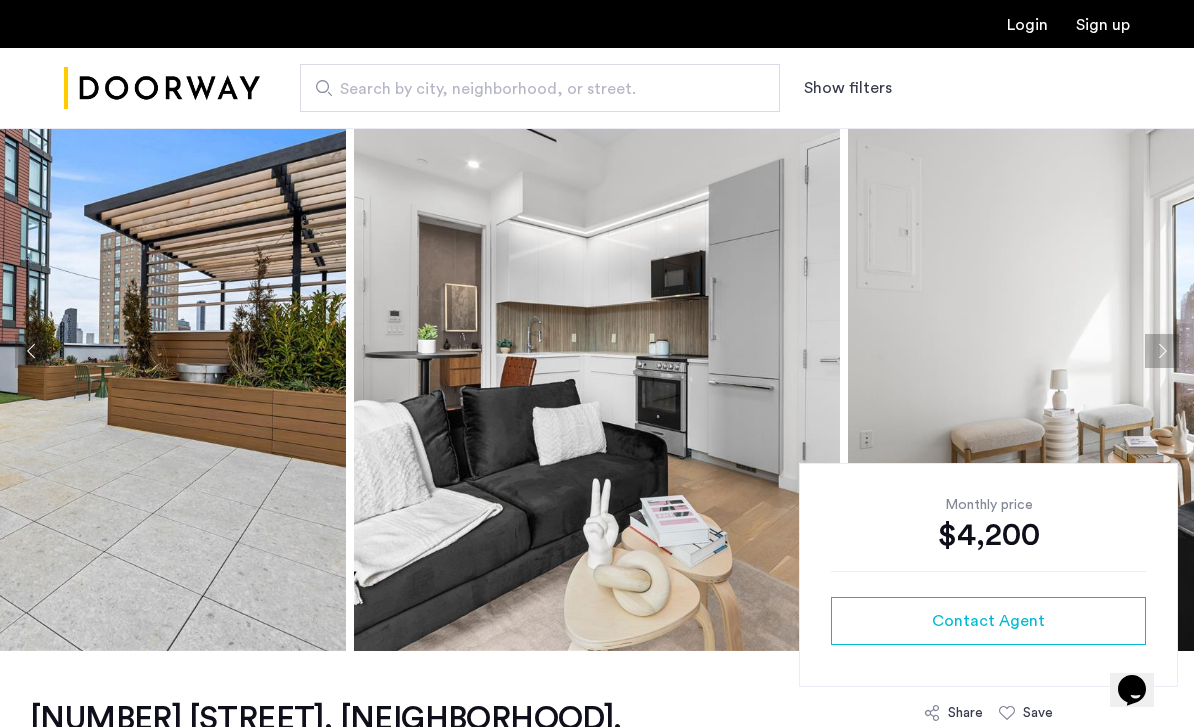 click on "Contact Agent" 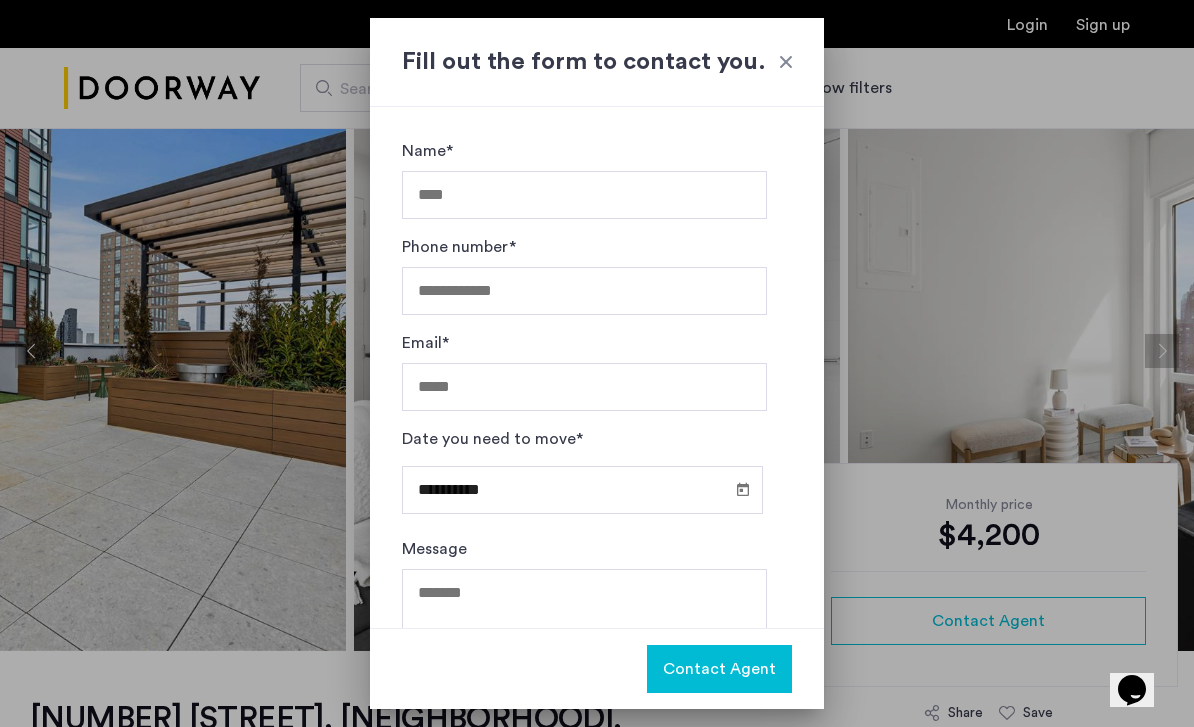 click at bounding box center (597, 363) 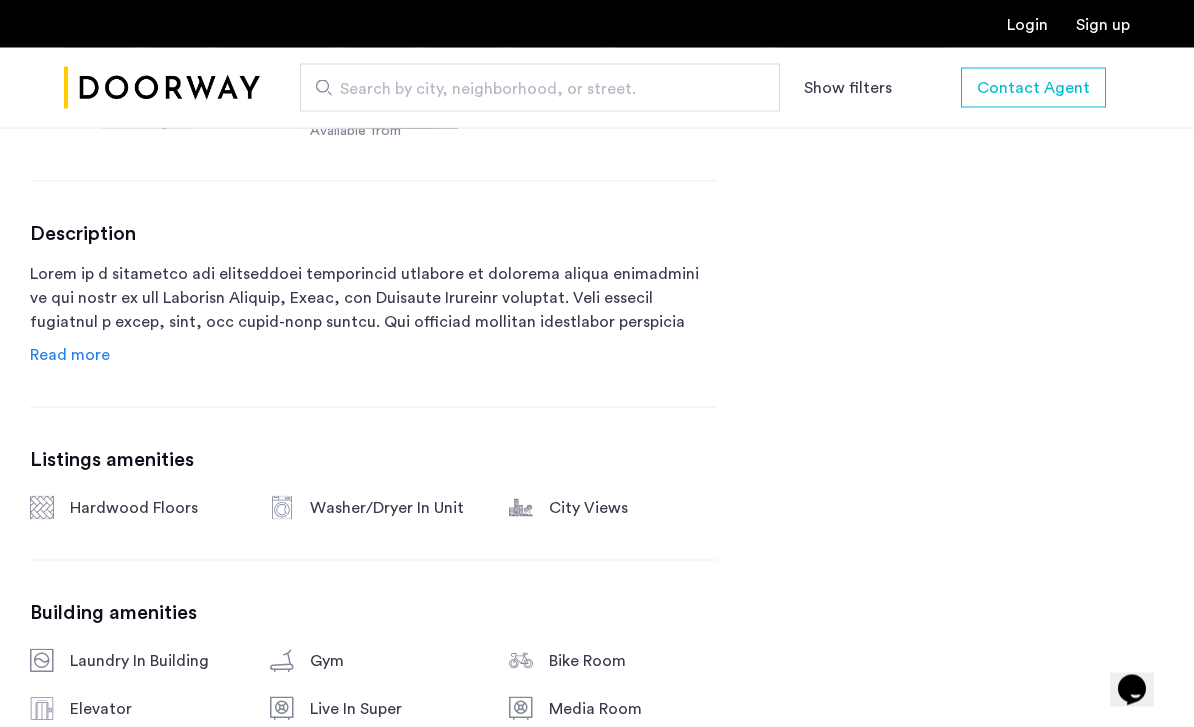 click on "Read more" 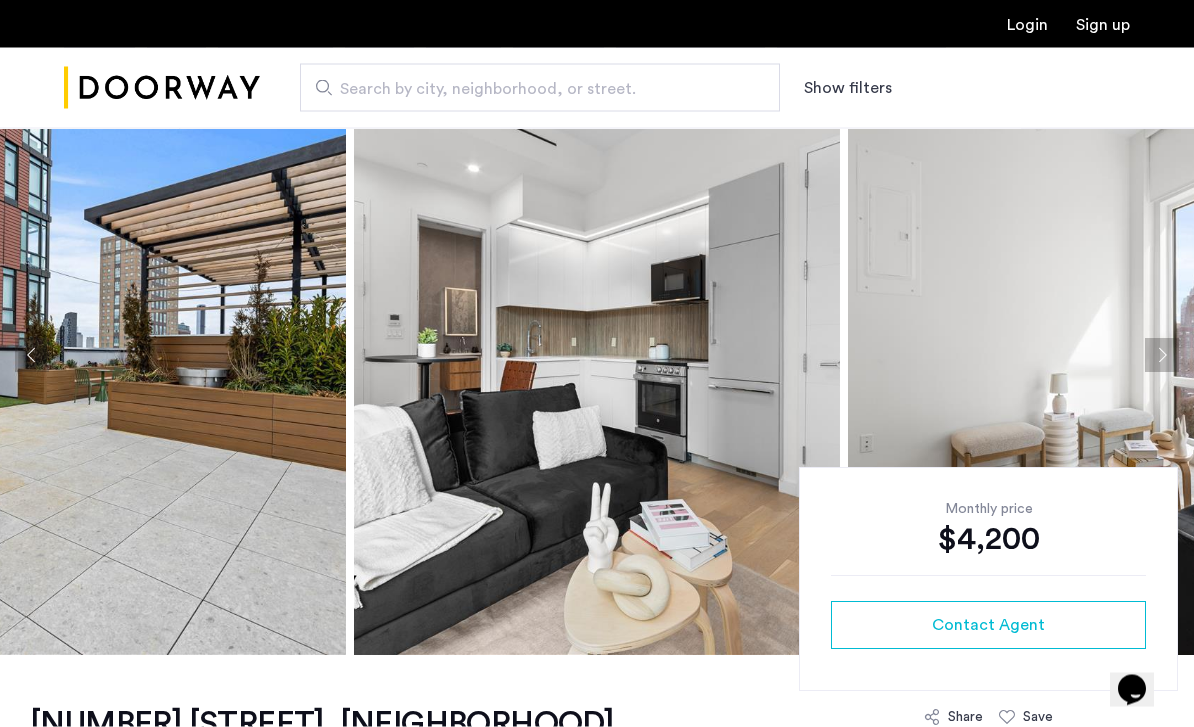 scroll, scrollTop: 0, scrollLeft: 0, axis: both 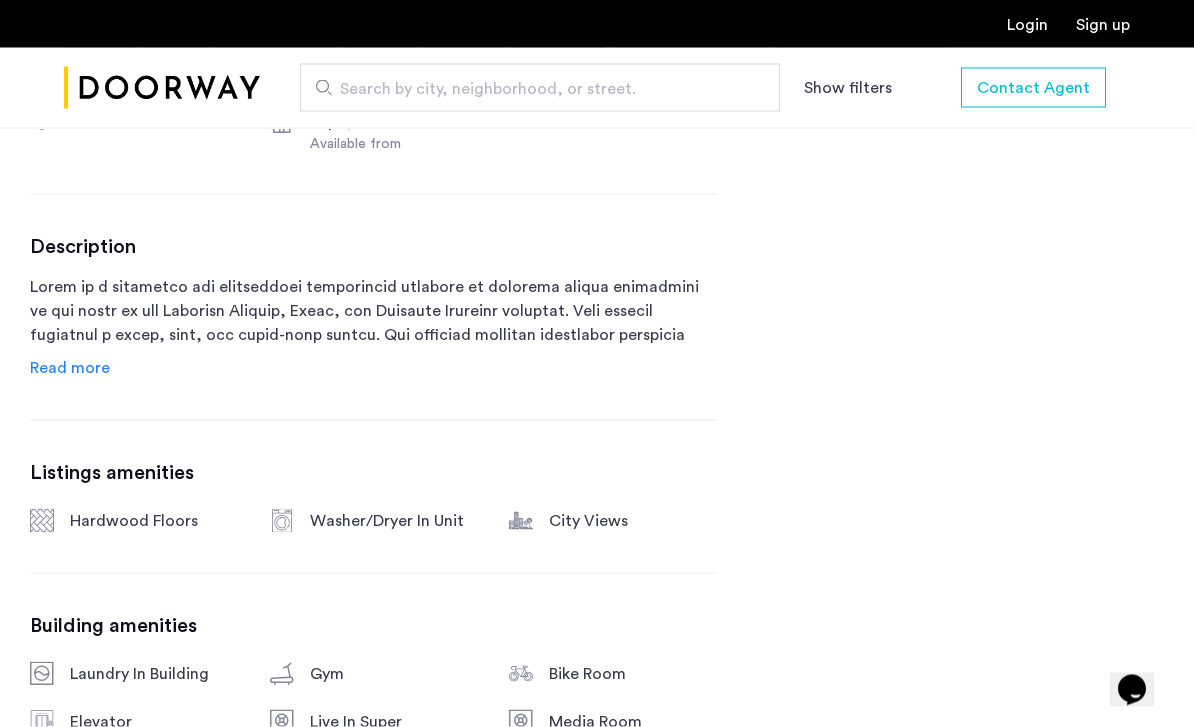 click on "Read more" 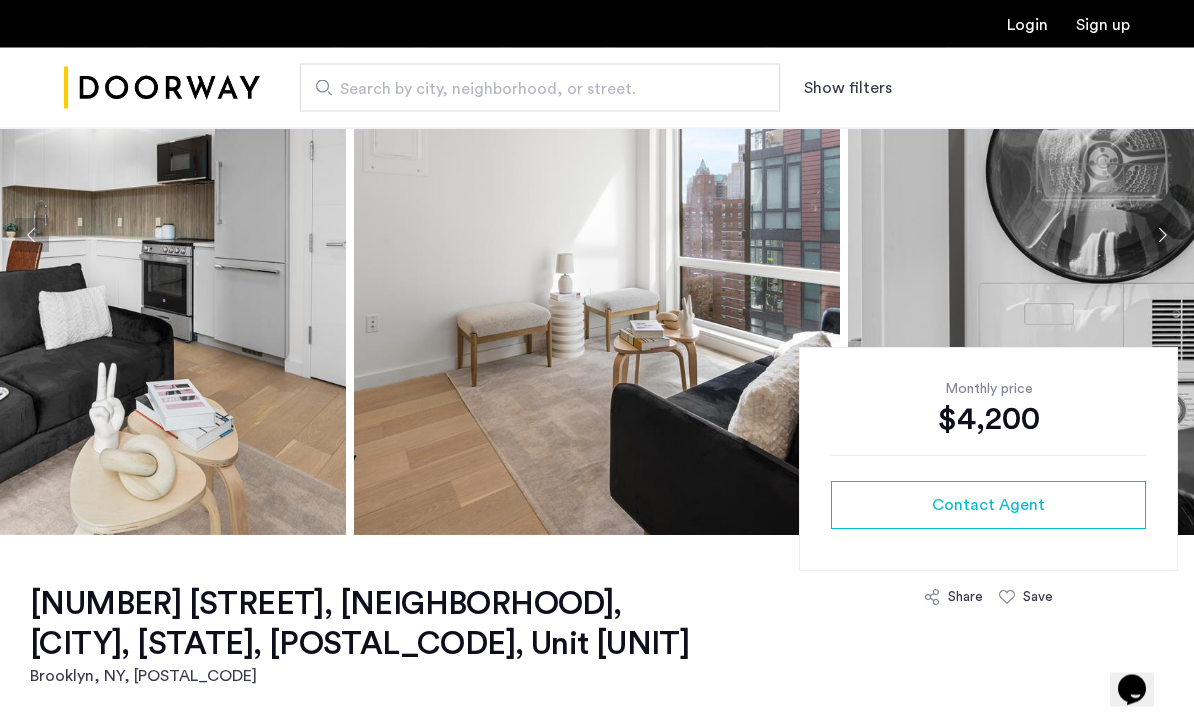 scroll, scrollTop: 205, scrollLeft: 0, axis: vertical 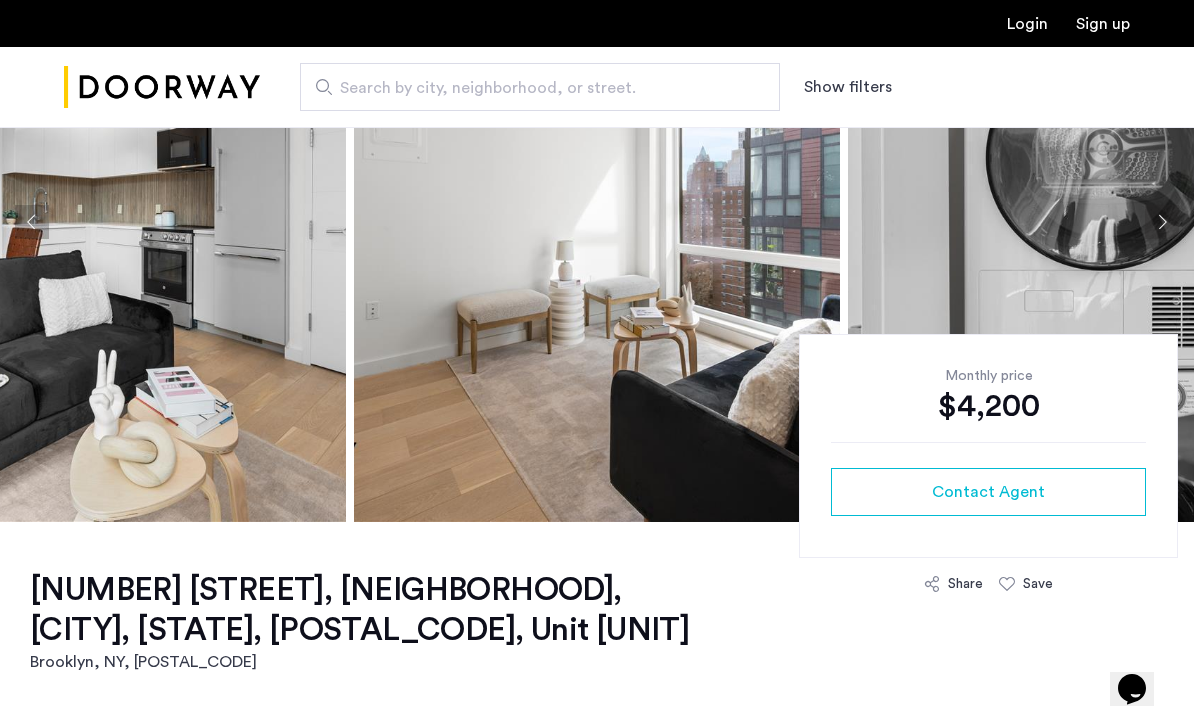 click on "Contact Agent" 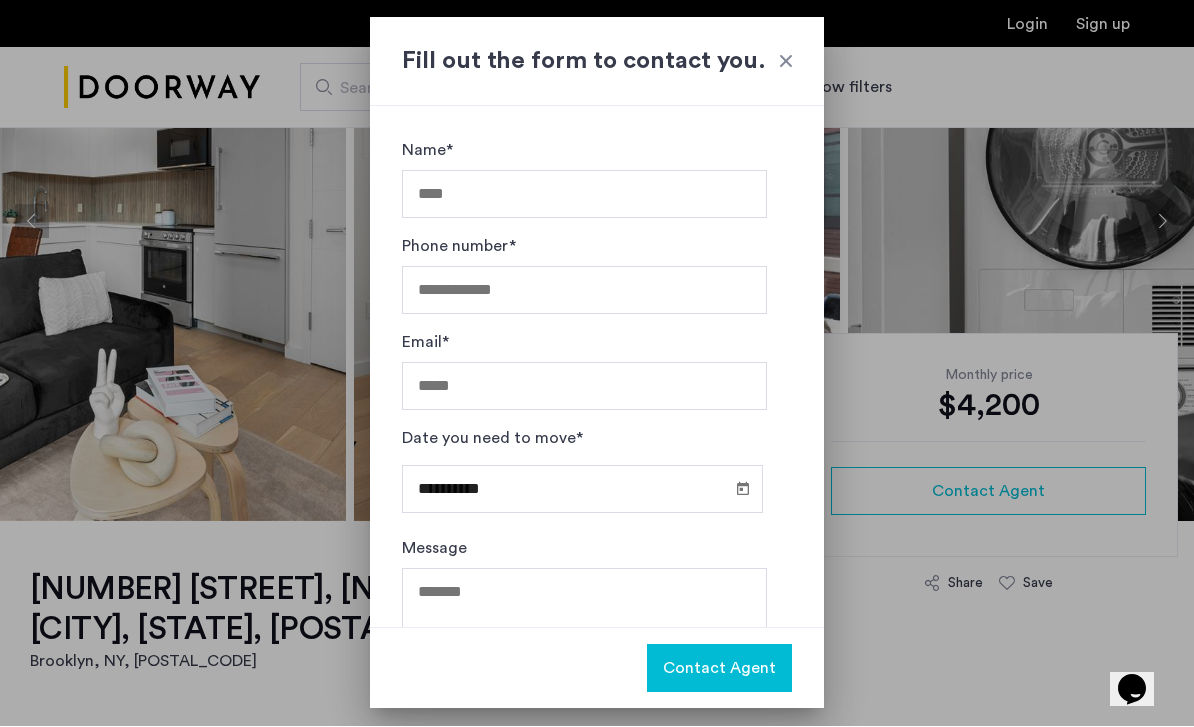 scroll, scrollTop: 0, scrollLeft: 0, axis: both 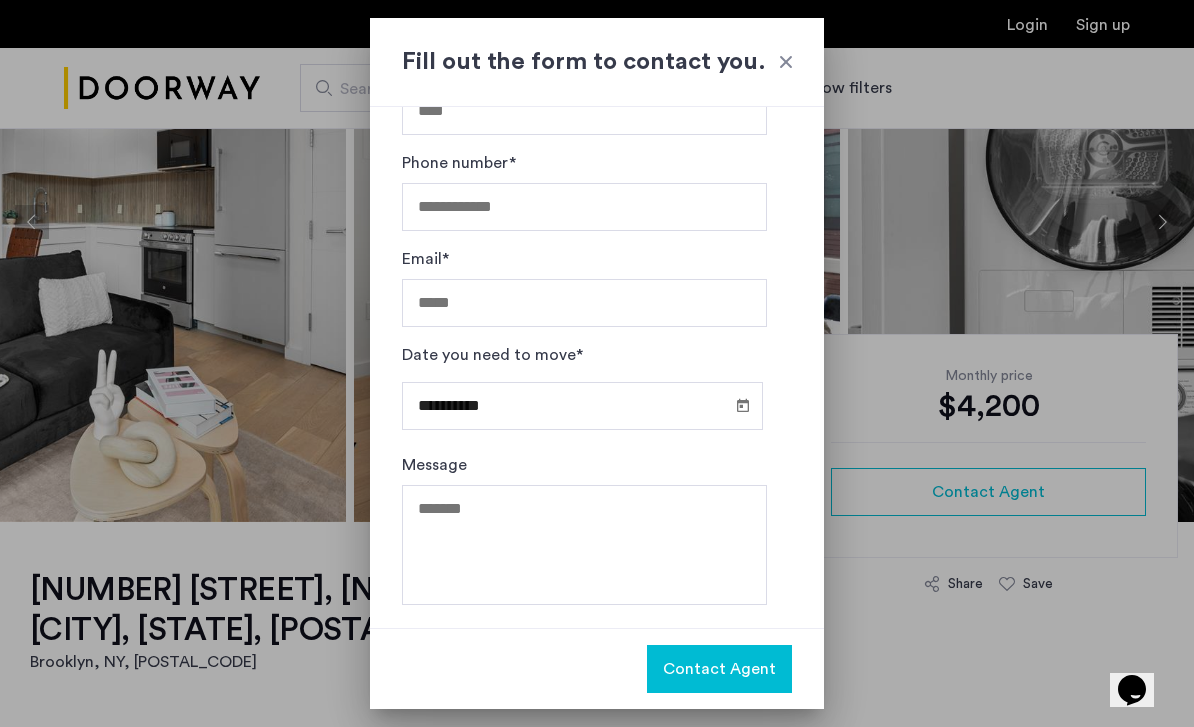 click at bounding box center (597, 363) 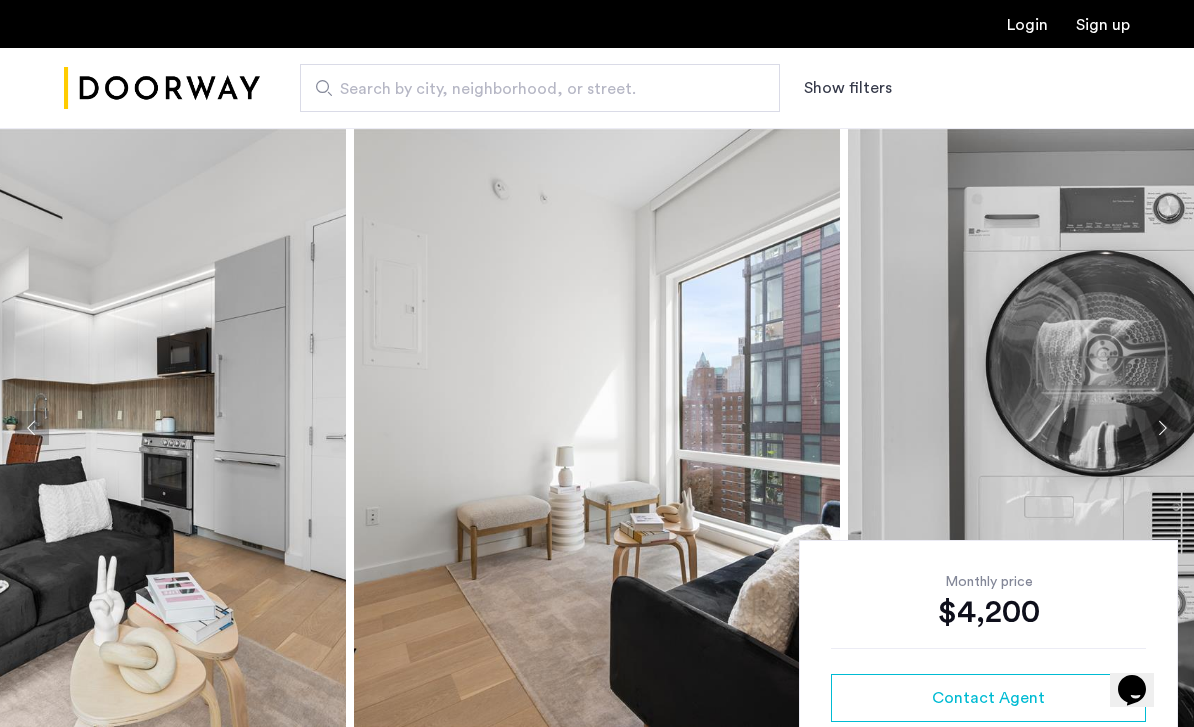 scroll, scrollTop: 206, scrollLeft: 0, axis: vertical 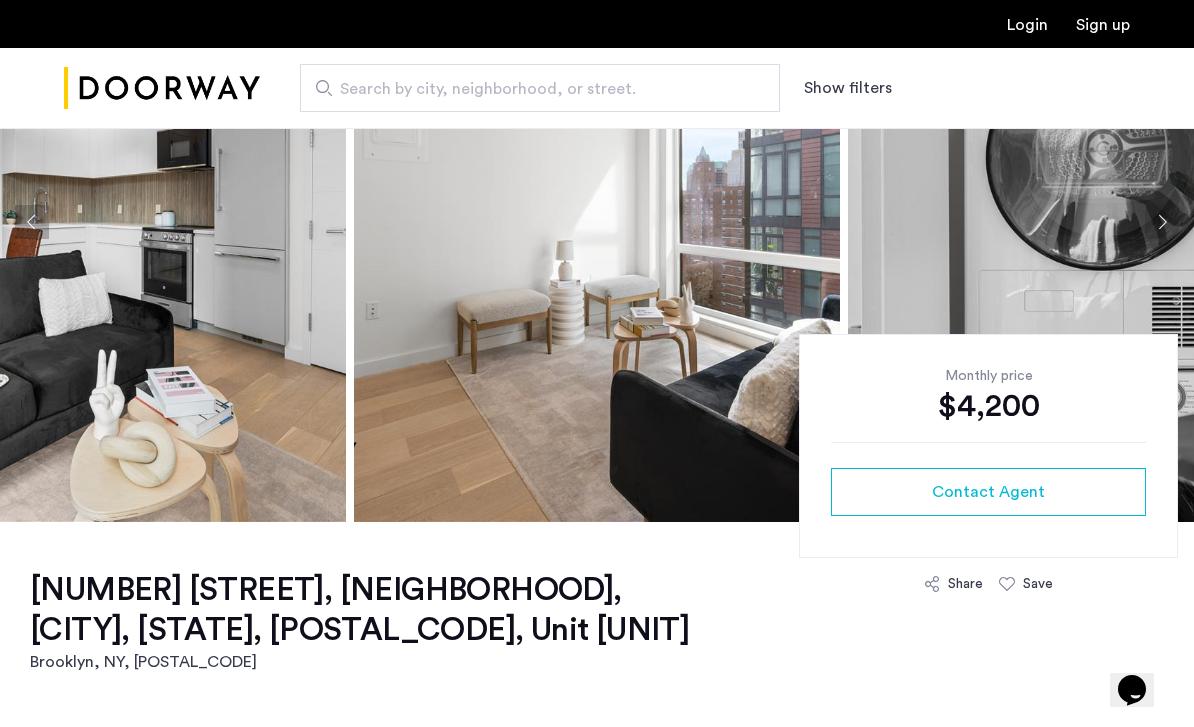 click on "Contact Agent" 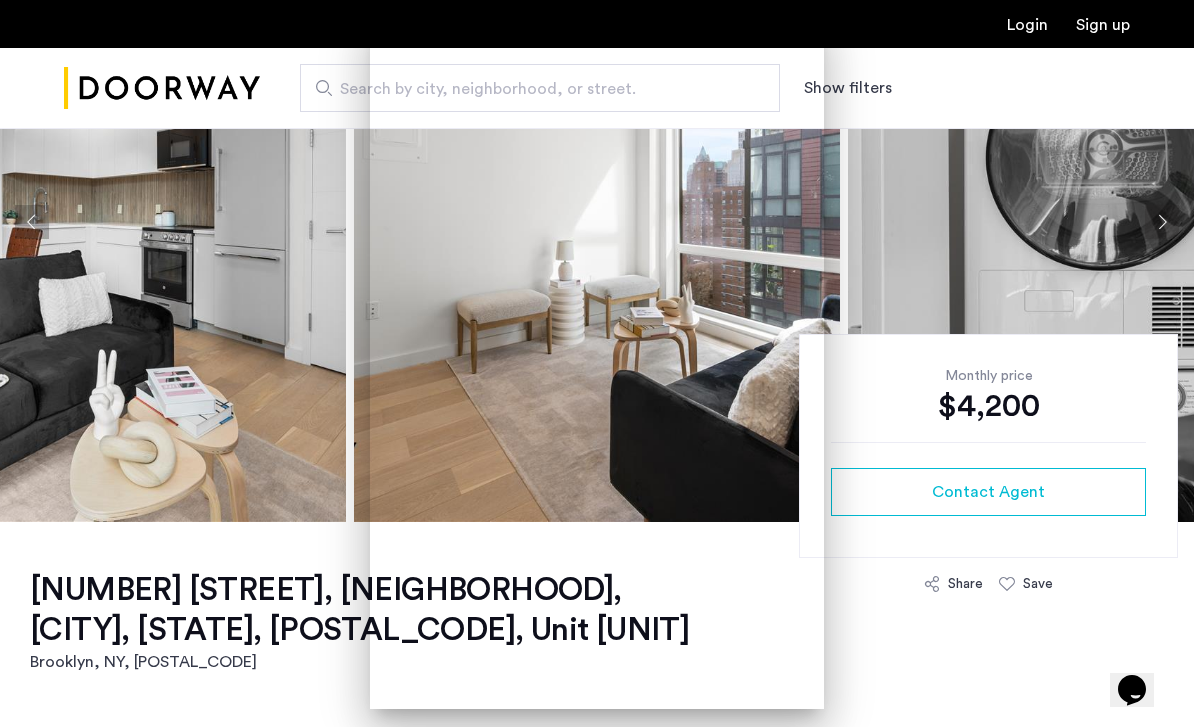 scroll, scrollTop: 0, scrollLeft: 0, axis: both 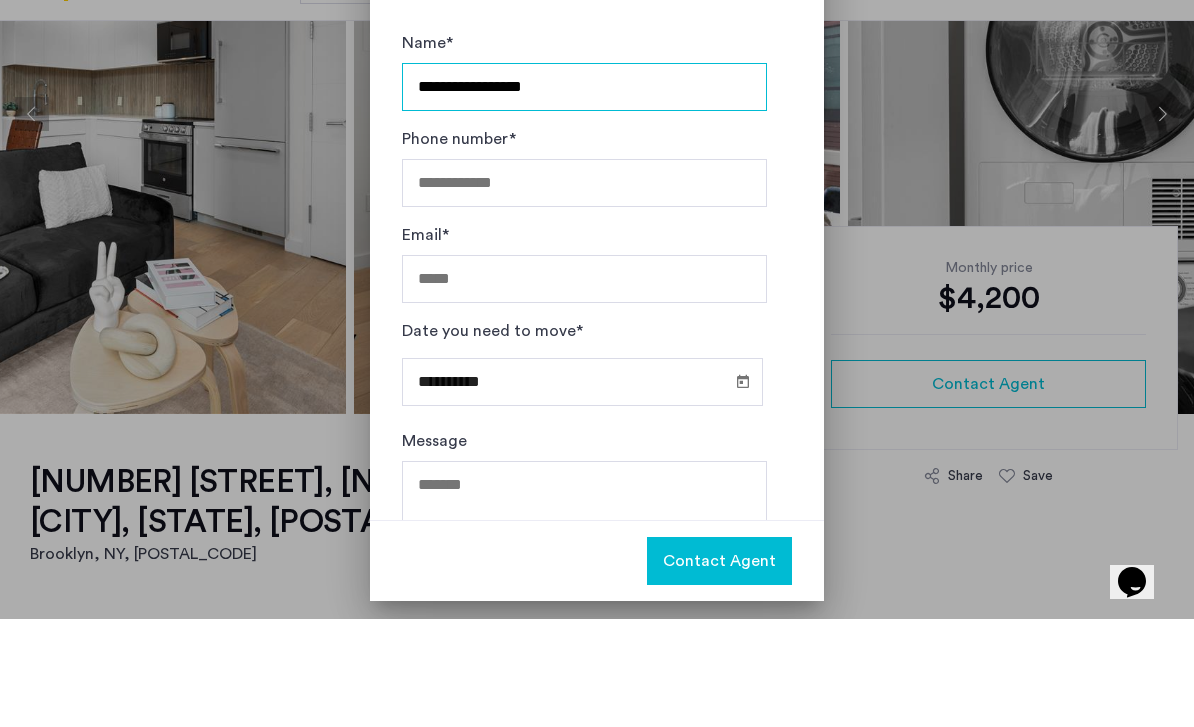 type on "**********" 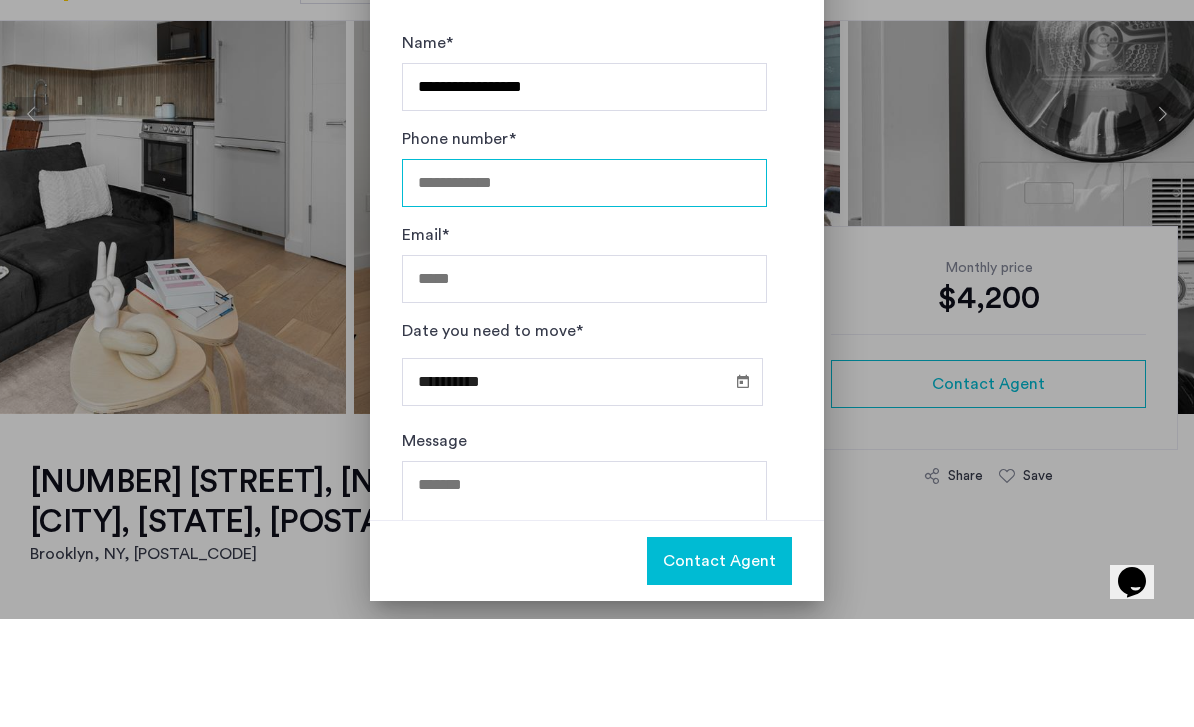 click on "Phone number*" at bounding box center (584, 291) 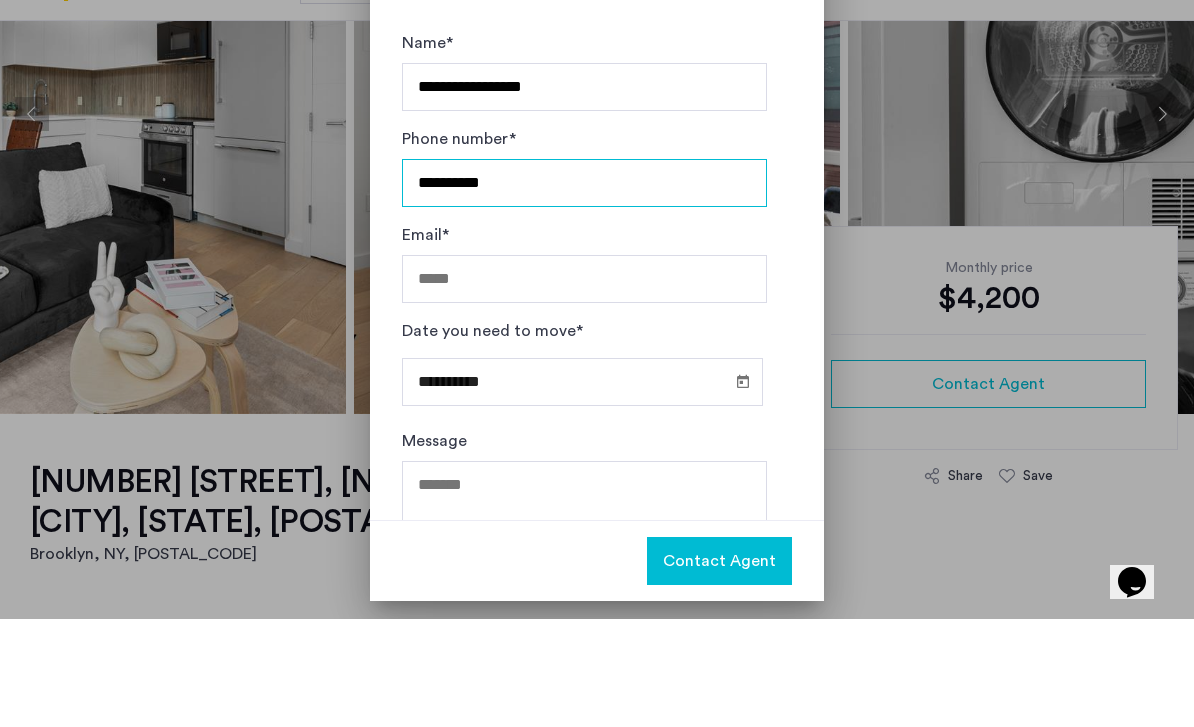 type on "**********" 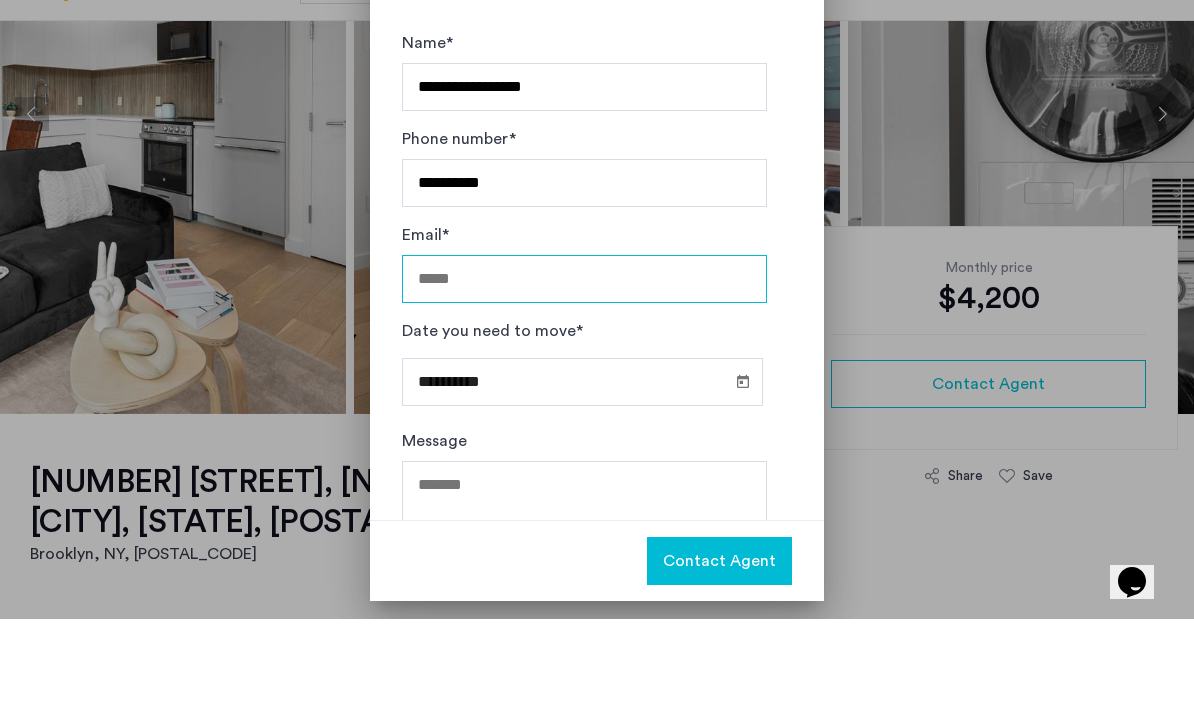 click on "Email*" at bounding box center [584, 387] 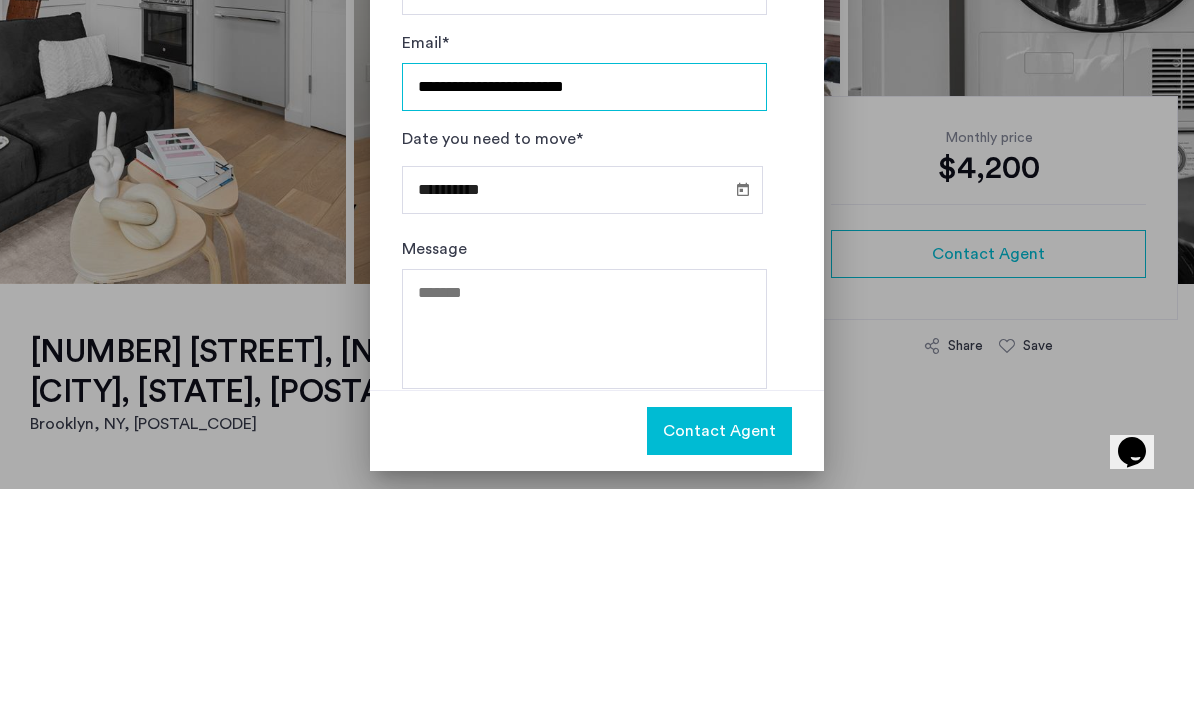 scroll, scrollTop: 68, scrollLeft: 0, axis: vertical 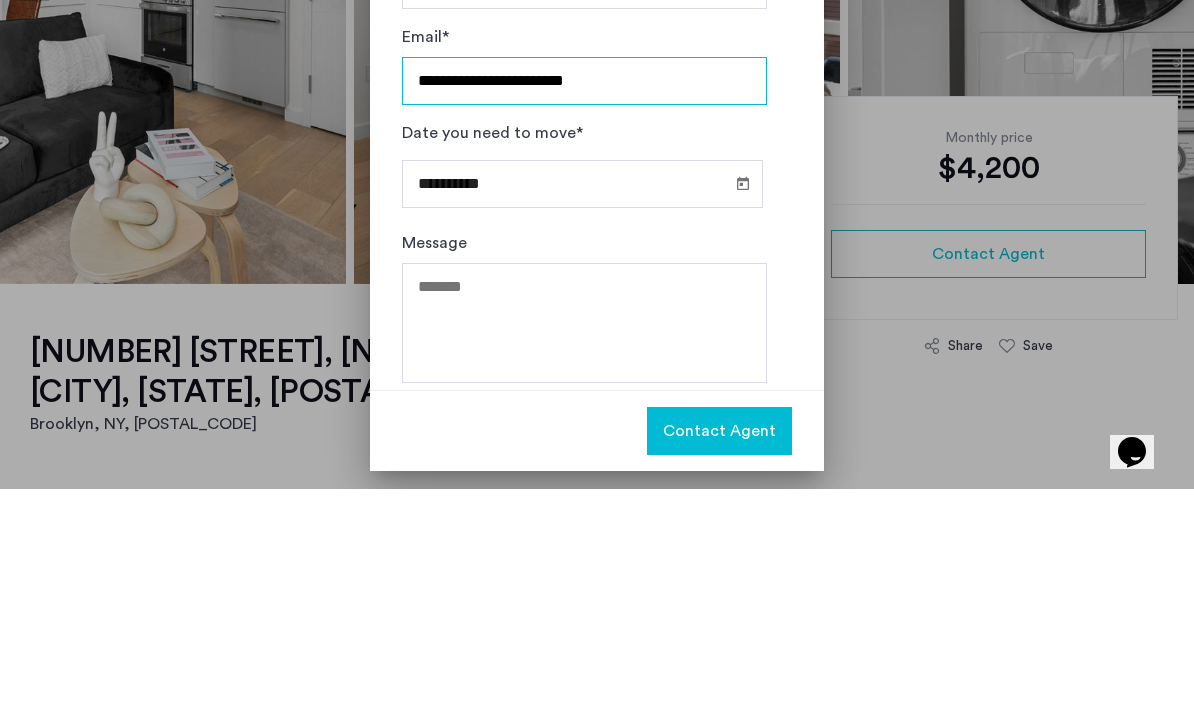 type on "**********" 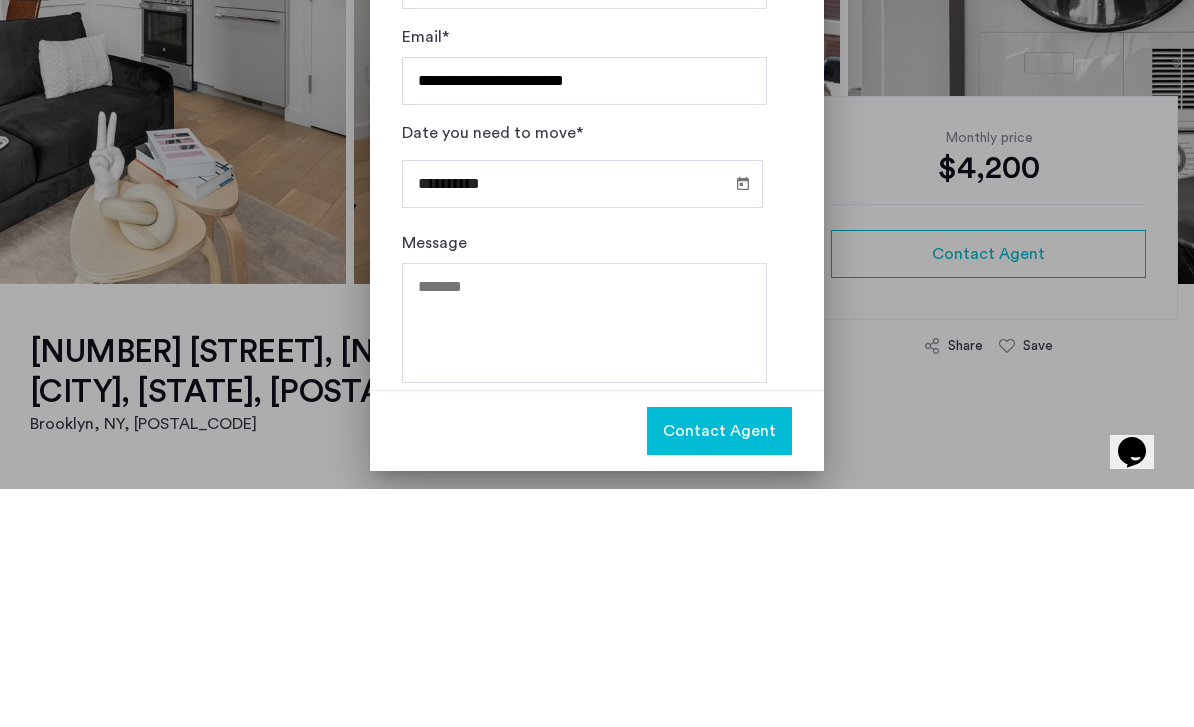 click on "Name* [NAME] Phone number* [PHONE] Email* [EMAIL] Date you need to move* [DATE] Message" at bounding box center (597, 367) 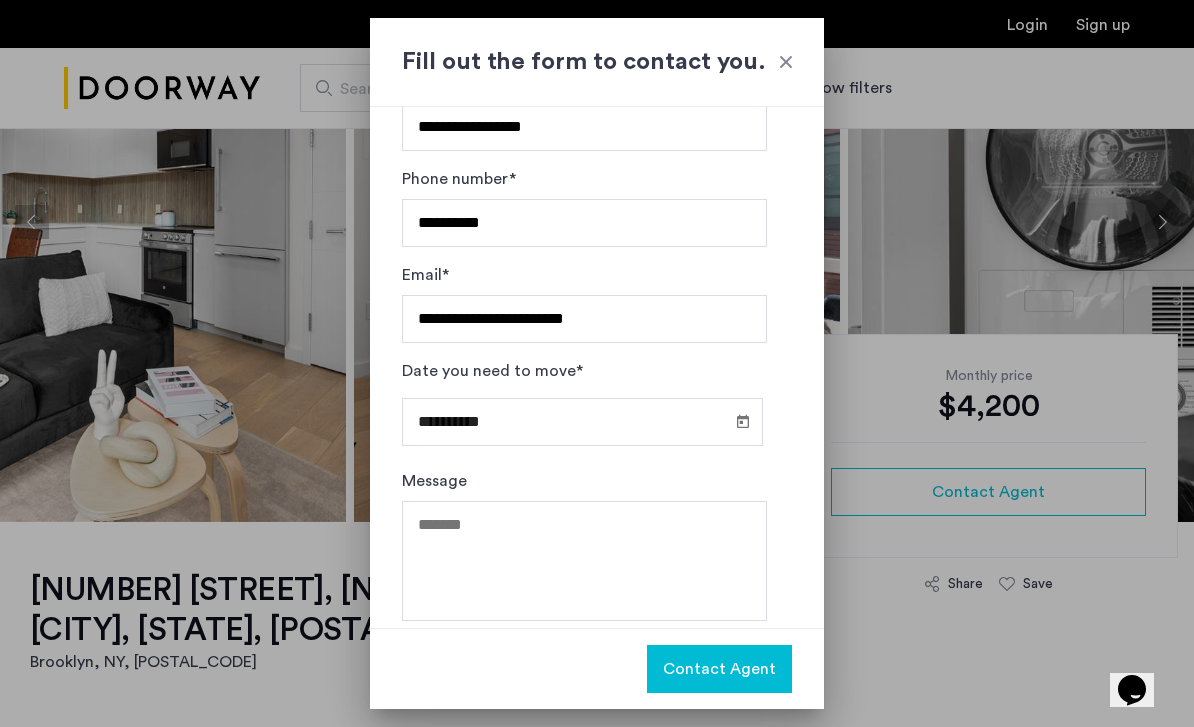 click at bounding box center [743, 421] 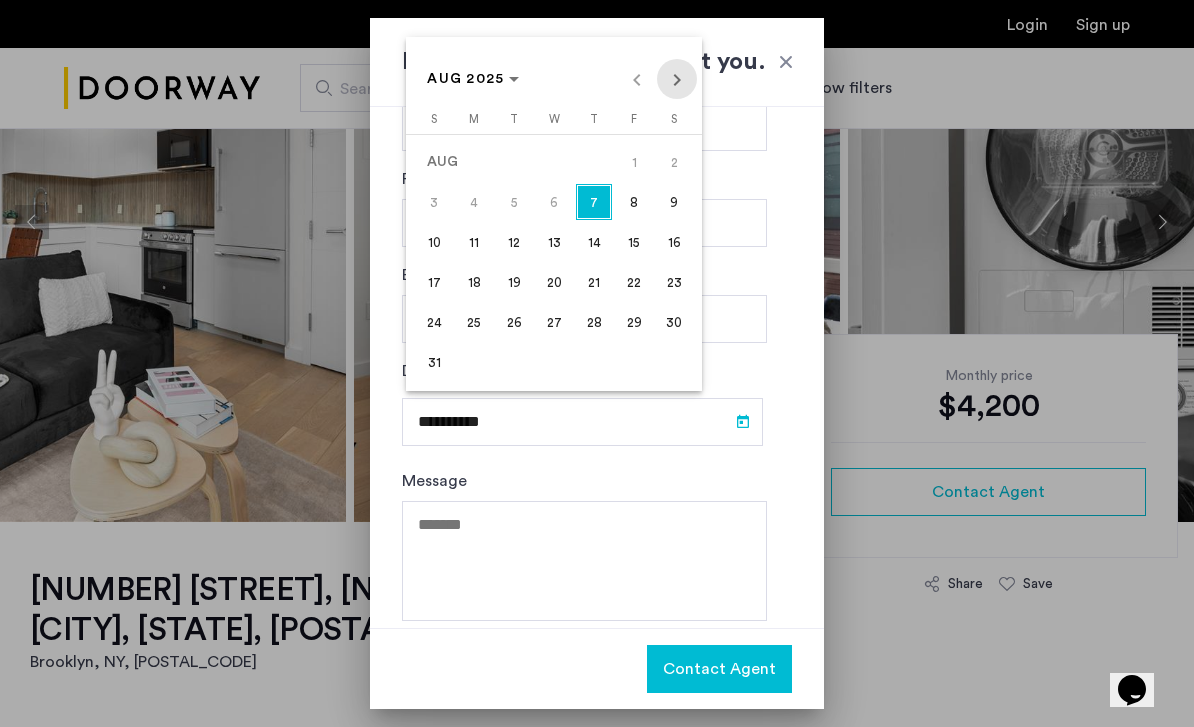 click at bounding box center (677, 79) 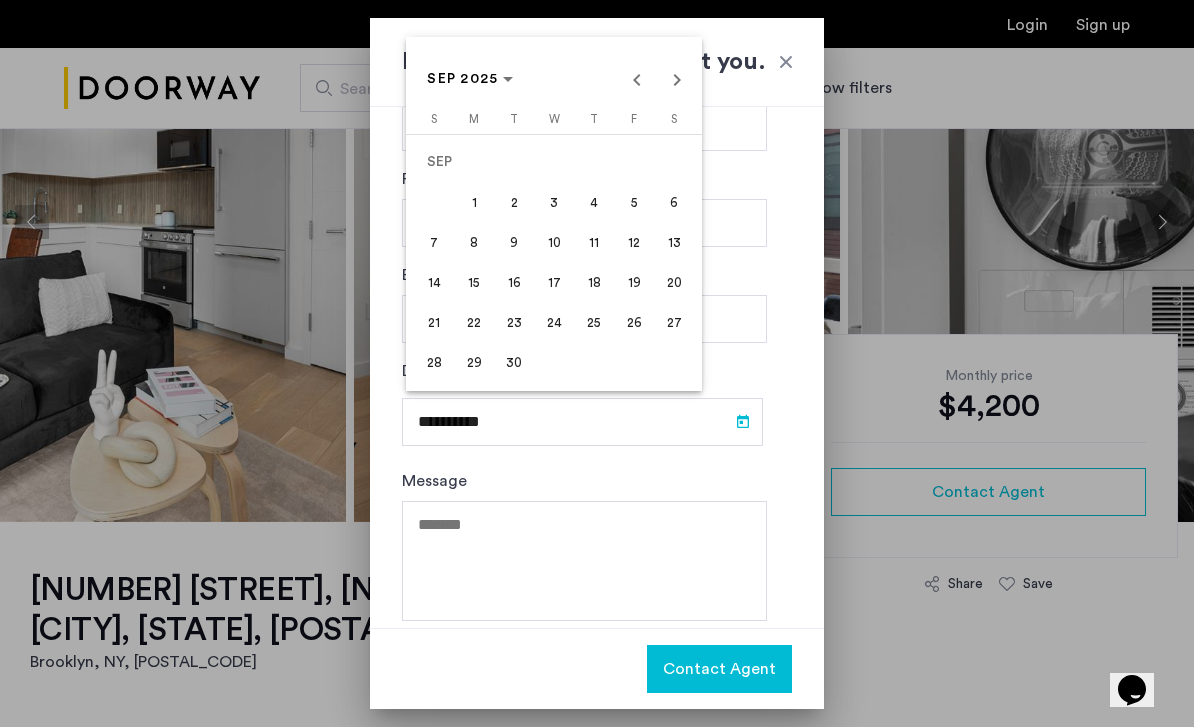 click on "1" at bounding box center [474, 202] 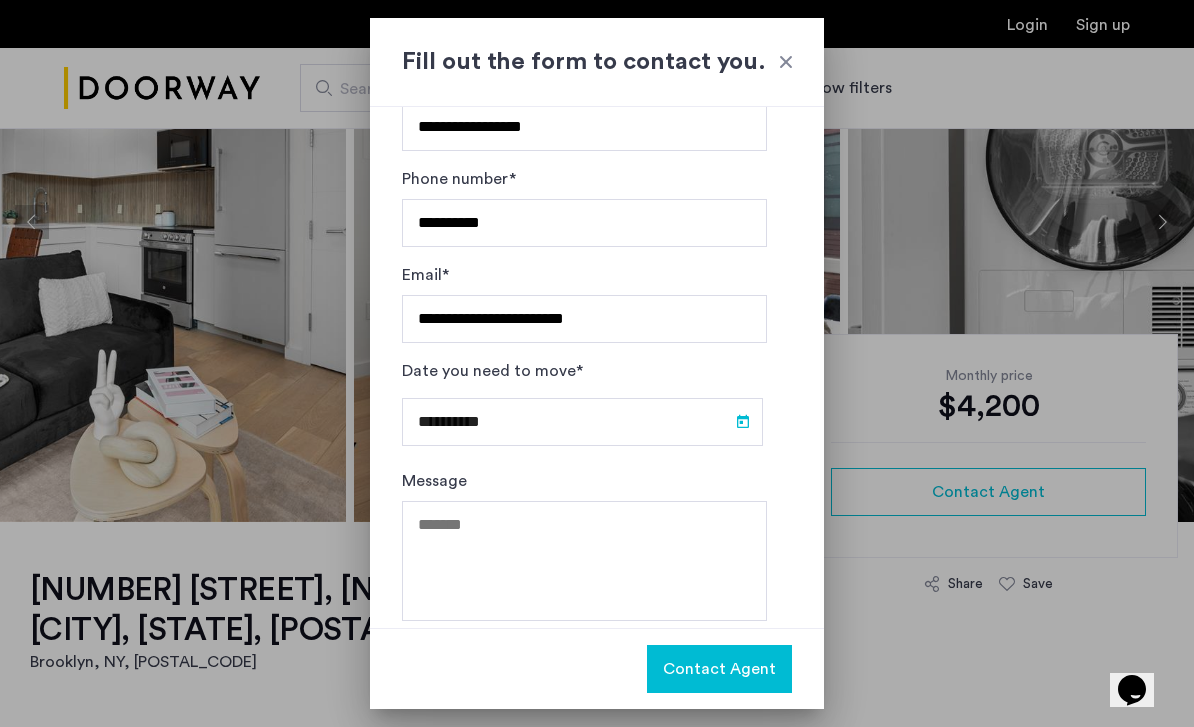 type on "**********" 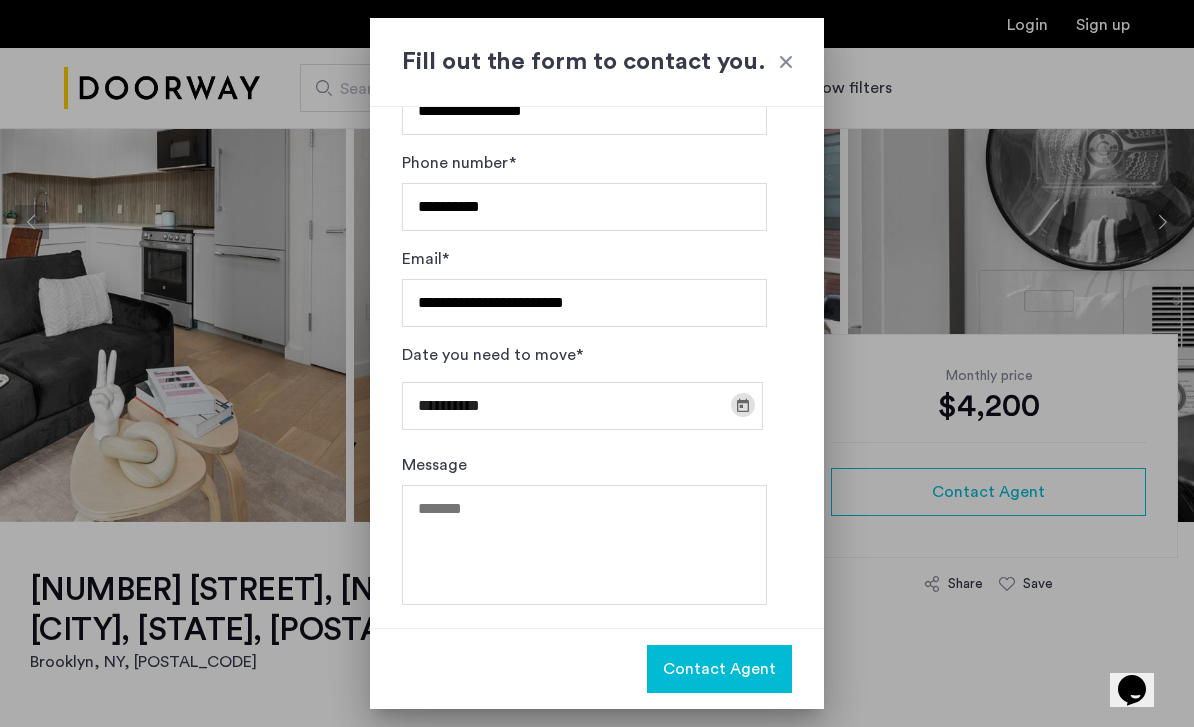 scroll, scrollTop: 84, scrollLeft: 0, axis: vertical 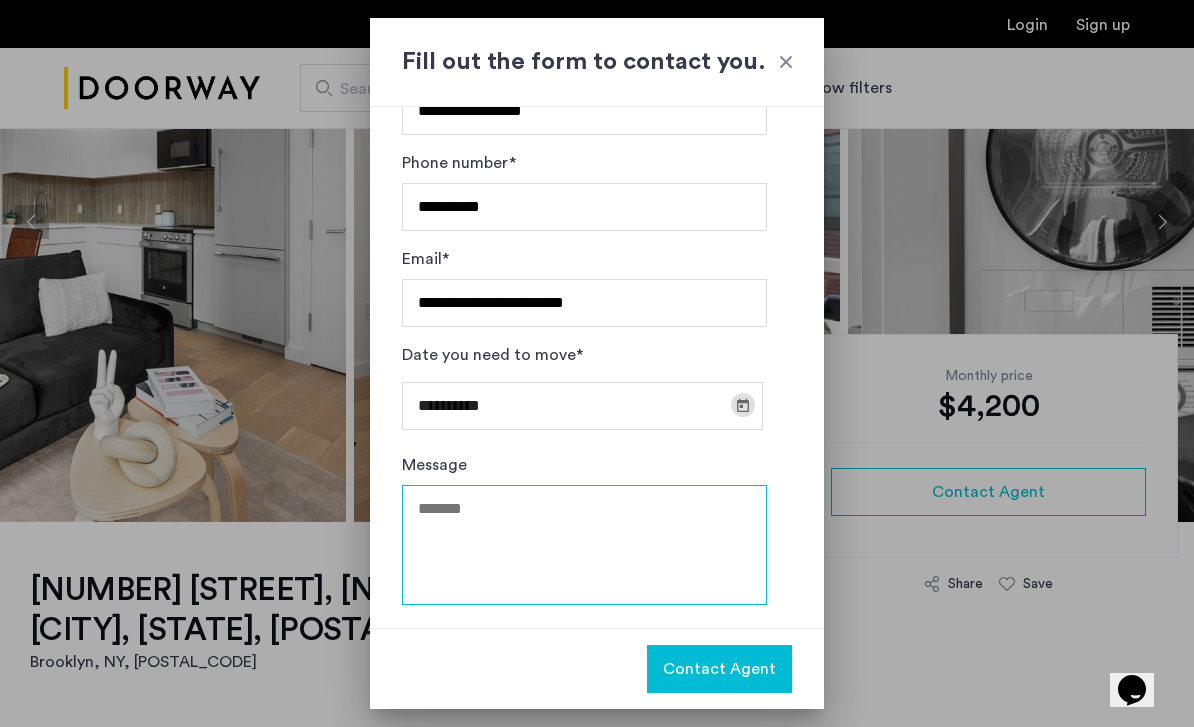 click on "Message" at bounding box center [584, 545] 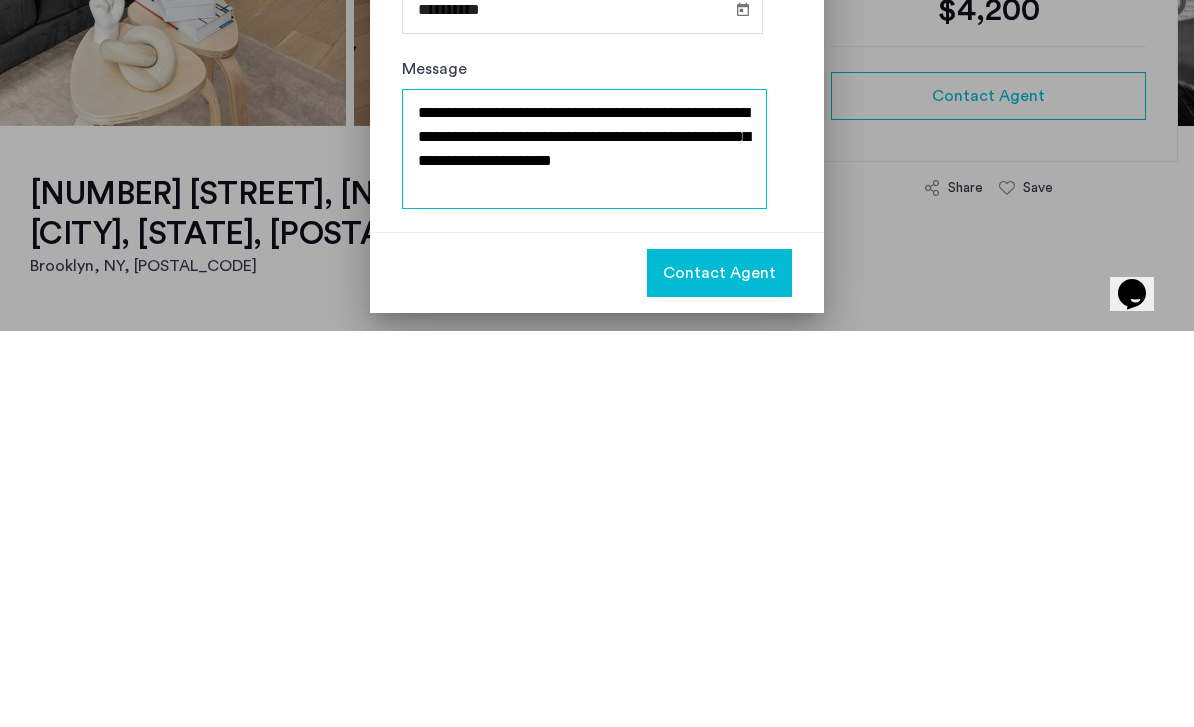 type on "**********" 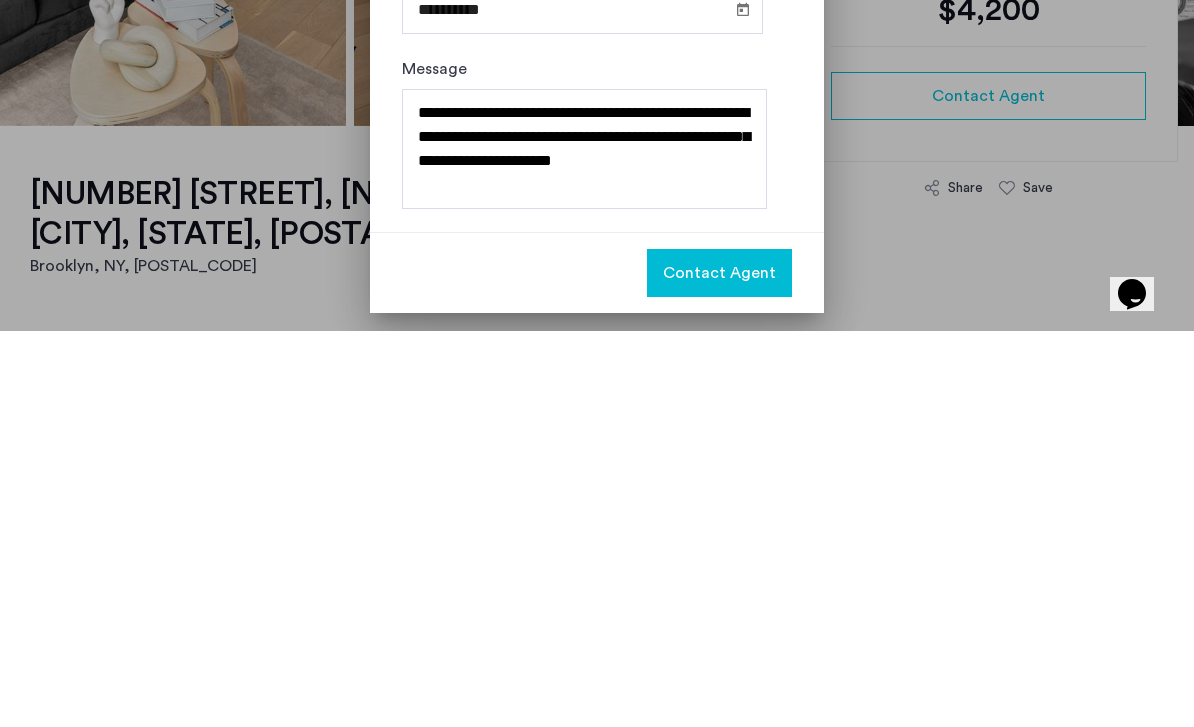 click on "Contact Agent" at bounding box center [719, 669] 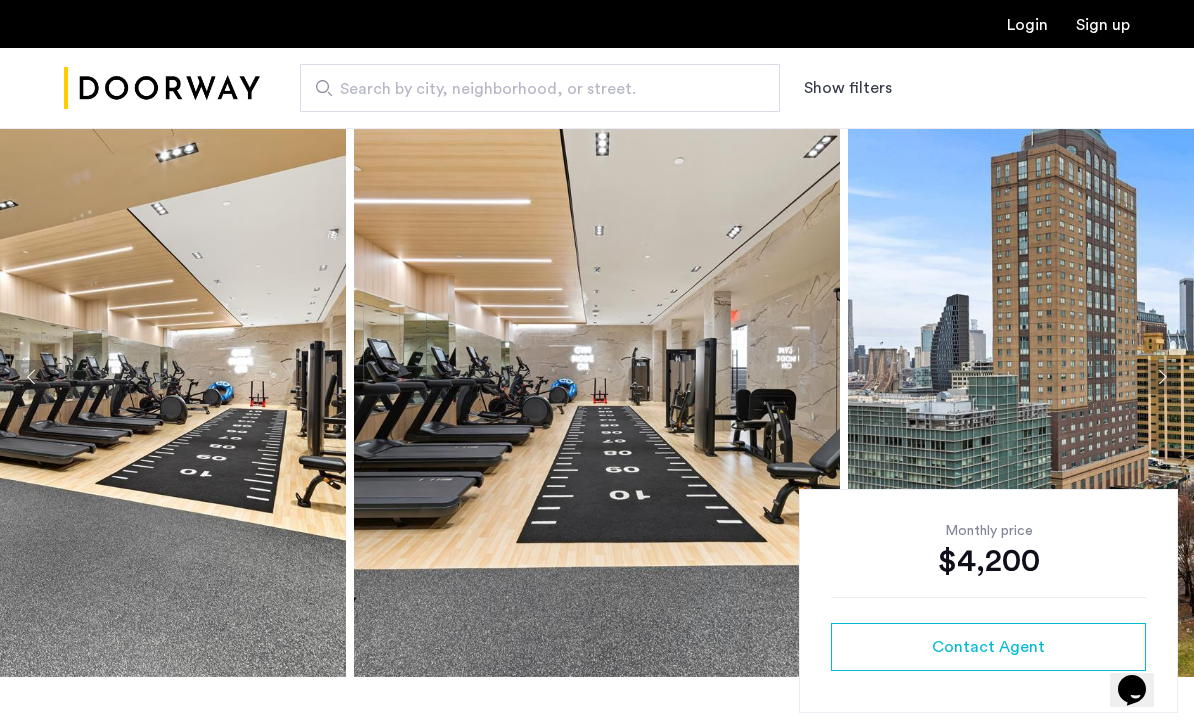 scroll, scrollTop: 0, scrollLeft: 0, axis: both 